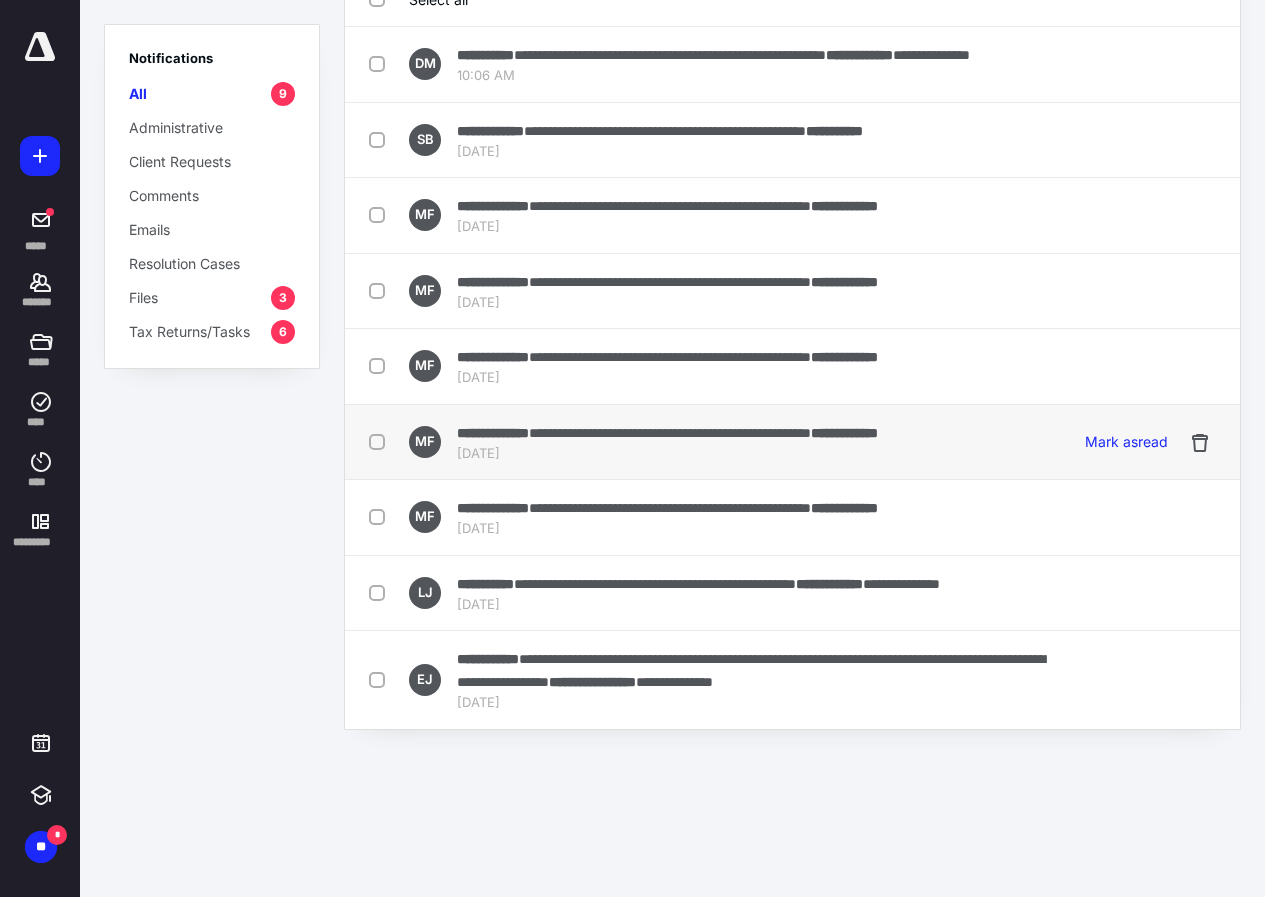 scroll, scrollTop: 121, scrollLeft: 0, axis: vertical 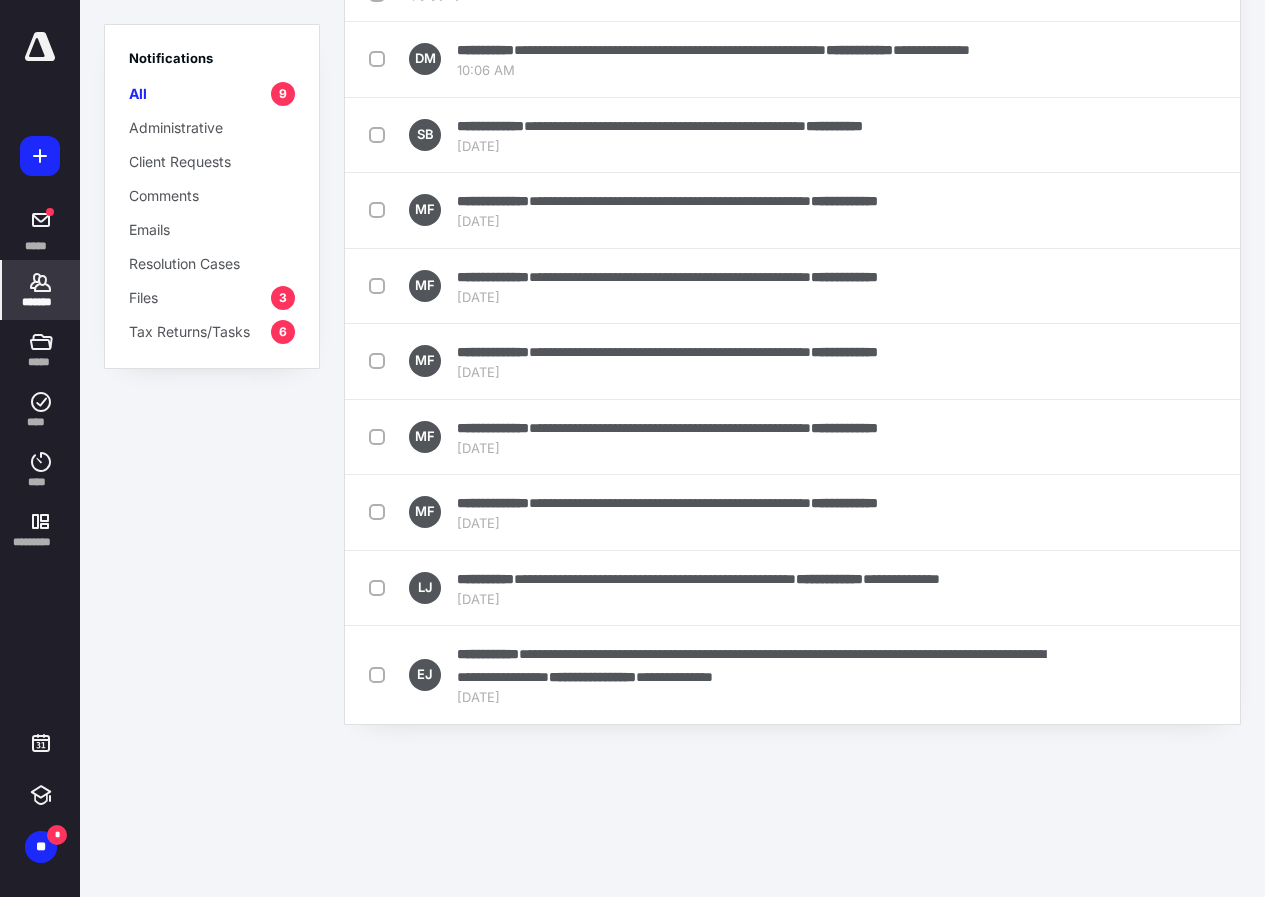 click 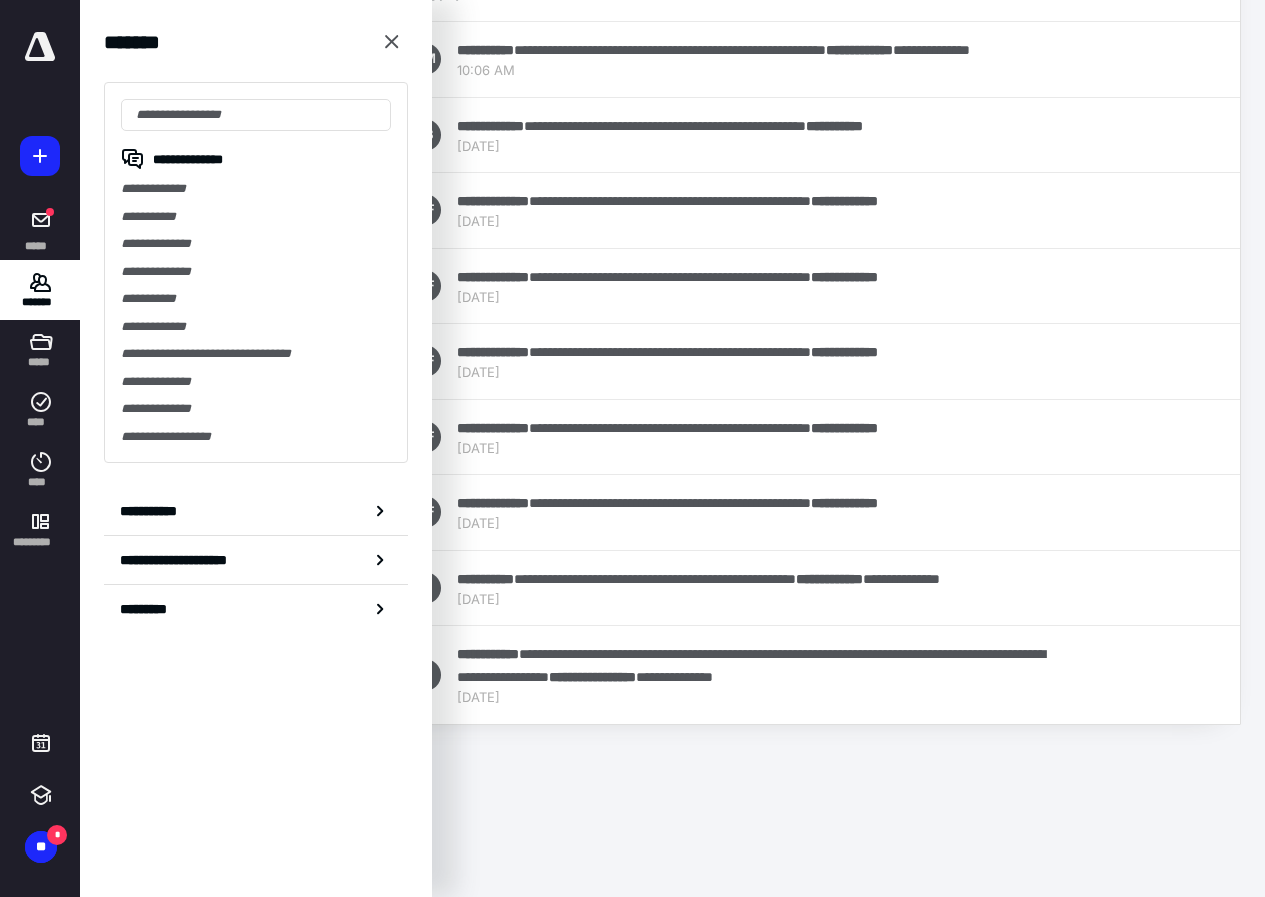 click on "**********" at bounding box center (256, 272) 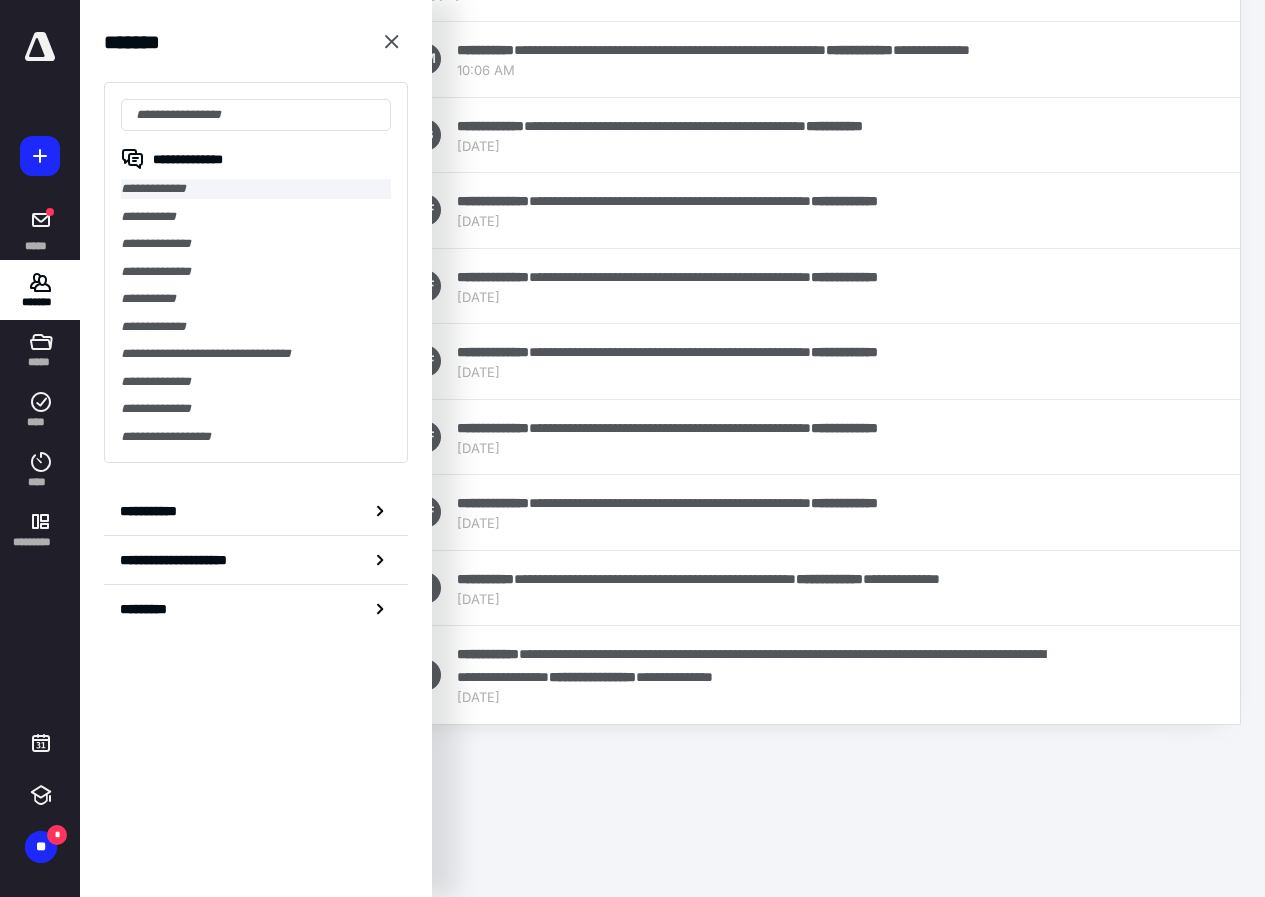 click on "**********" at bounding box center (256, 189) 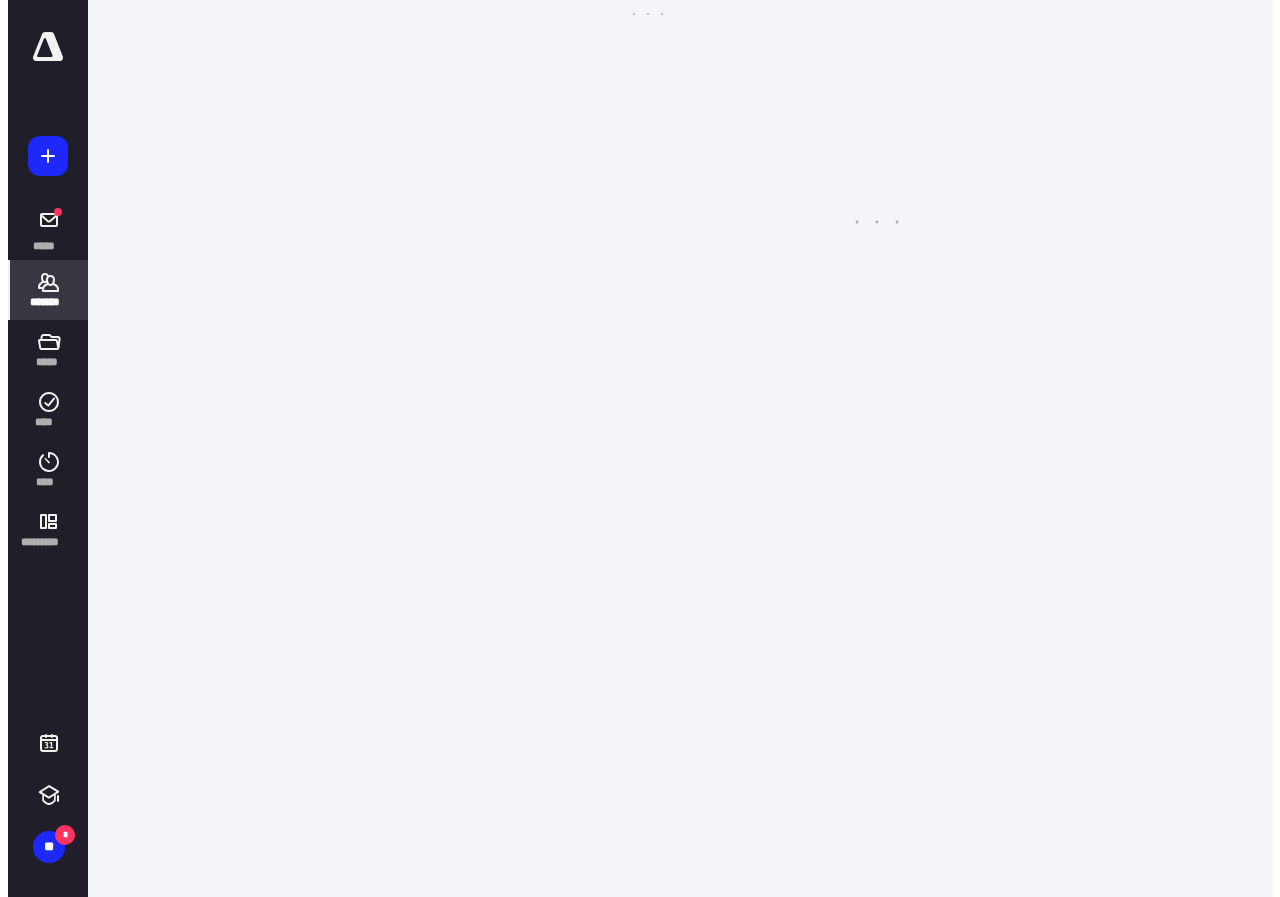 scroll, scrollTop: 0, scrollLeft: 0, axis: both 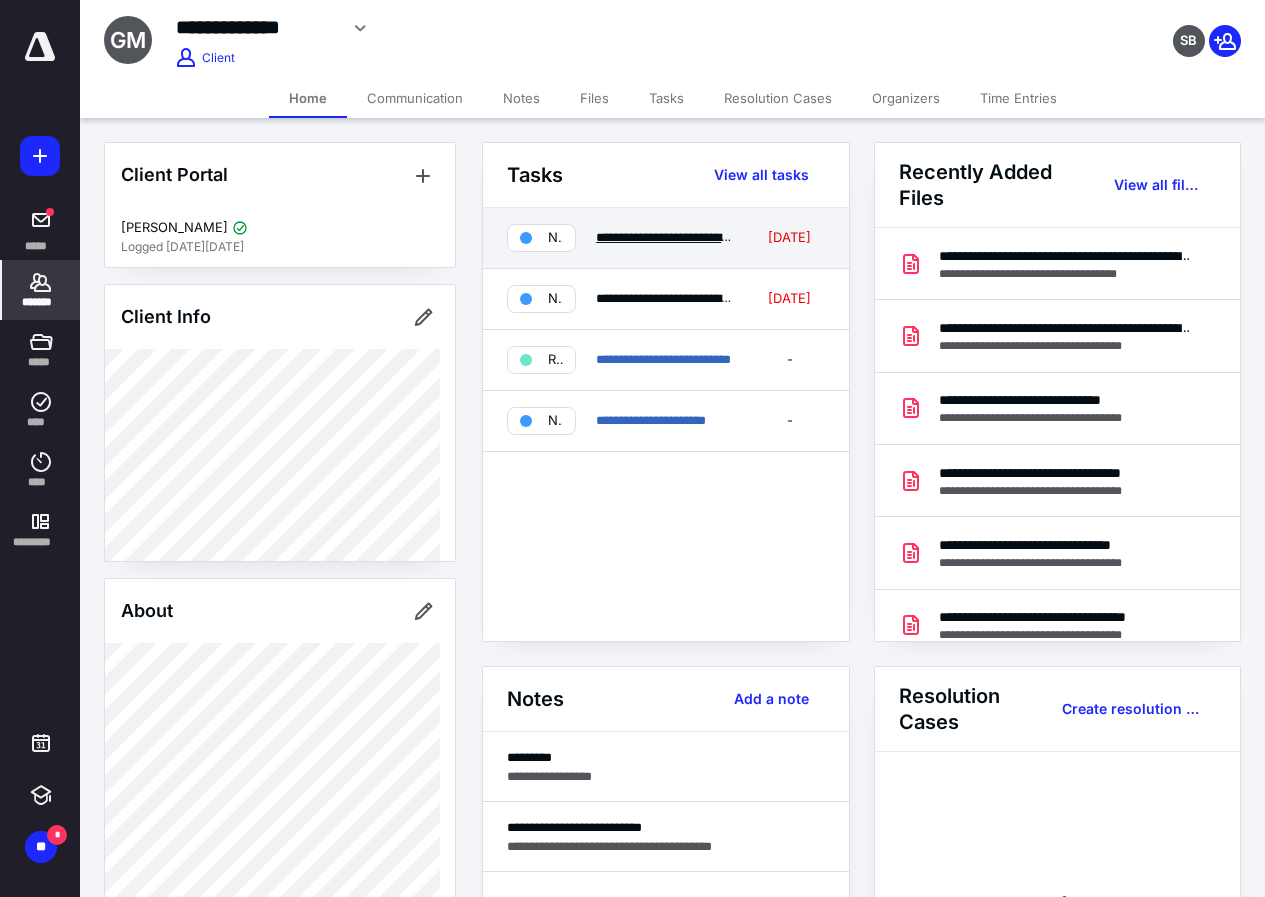 click on "**********" at bounding box center [723, 237] 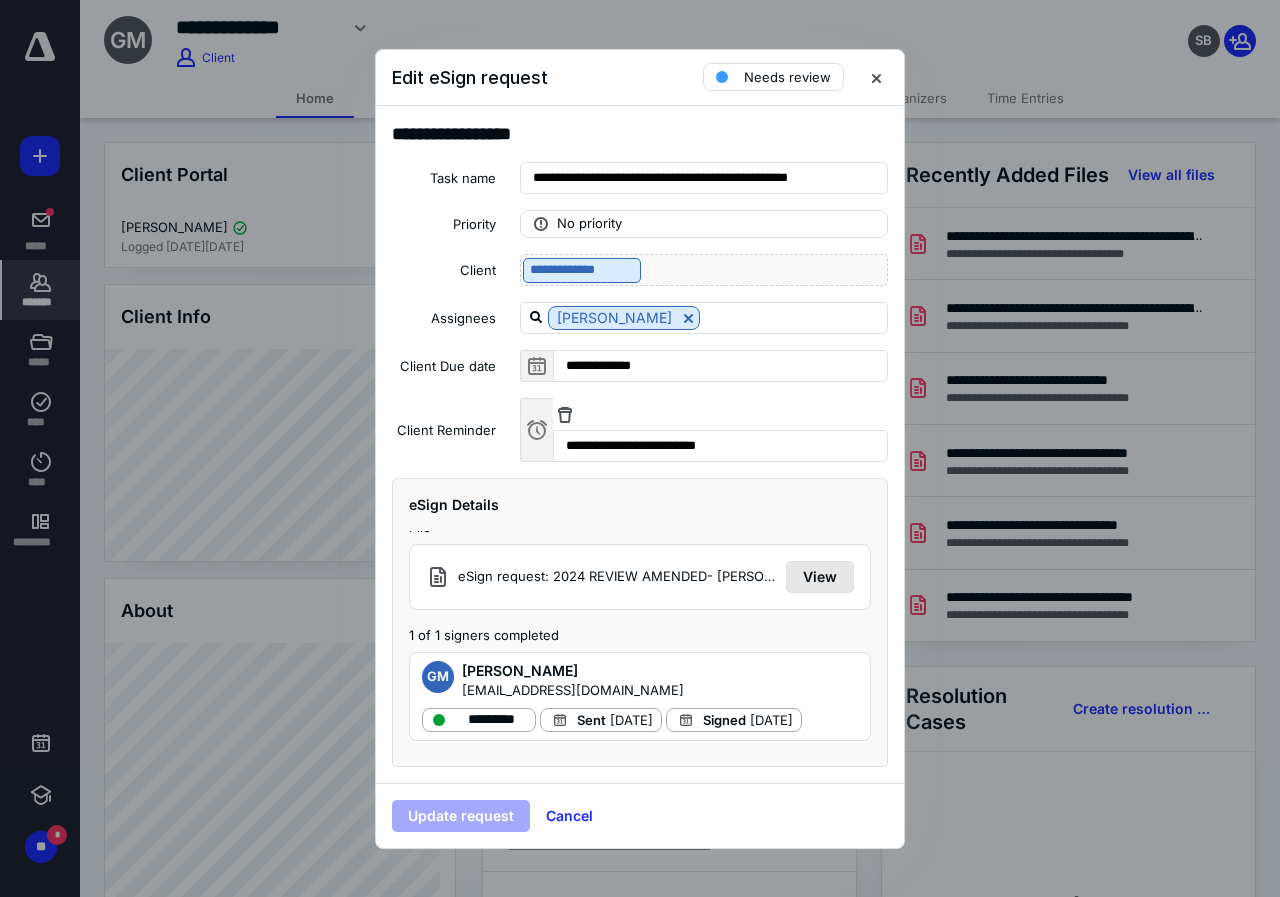 scroll, scrollTop: 27, scrollLeft: 0, axis: vertical 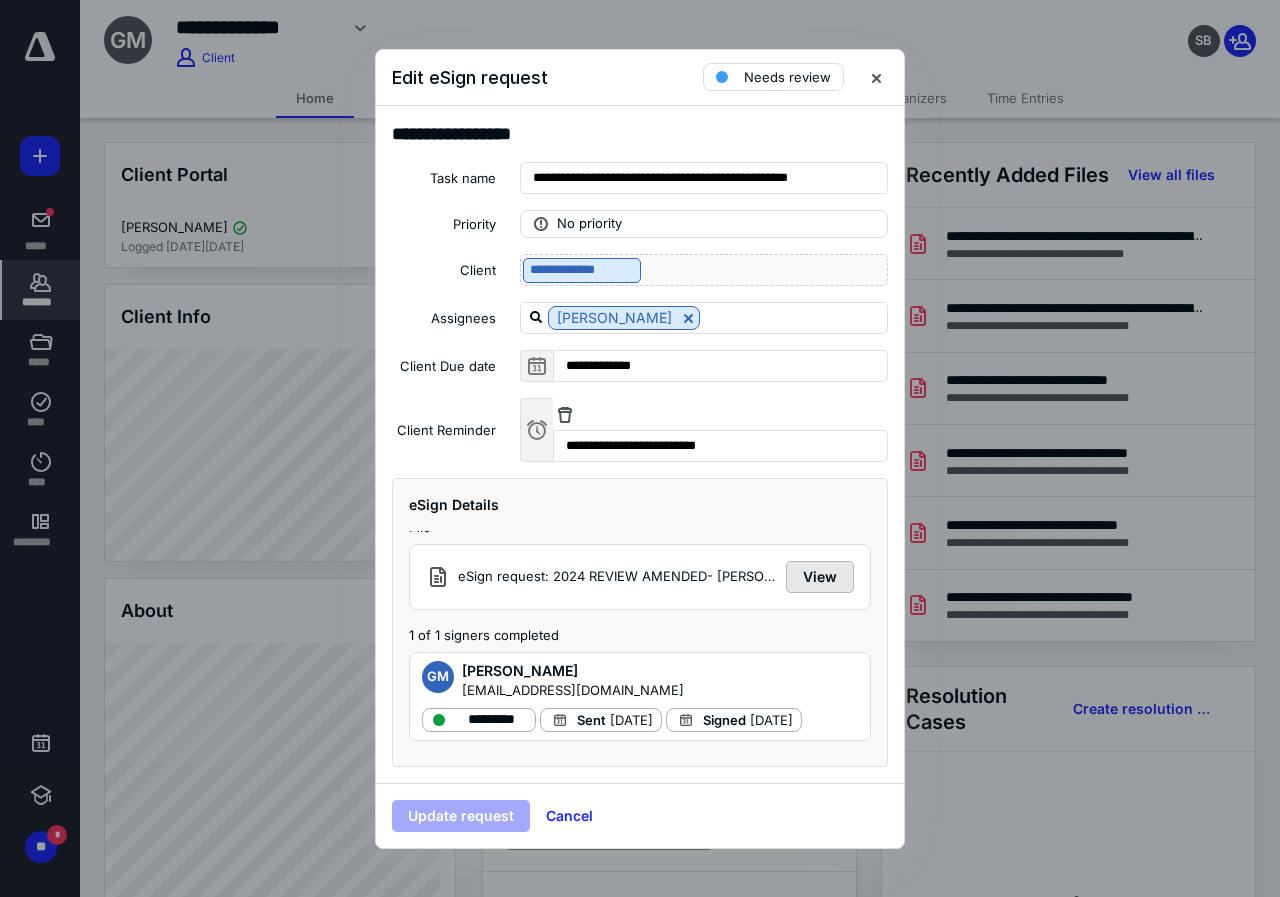 click on "View" at bounding box center [820, 577] 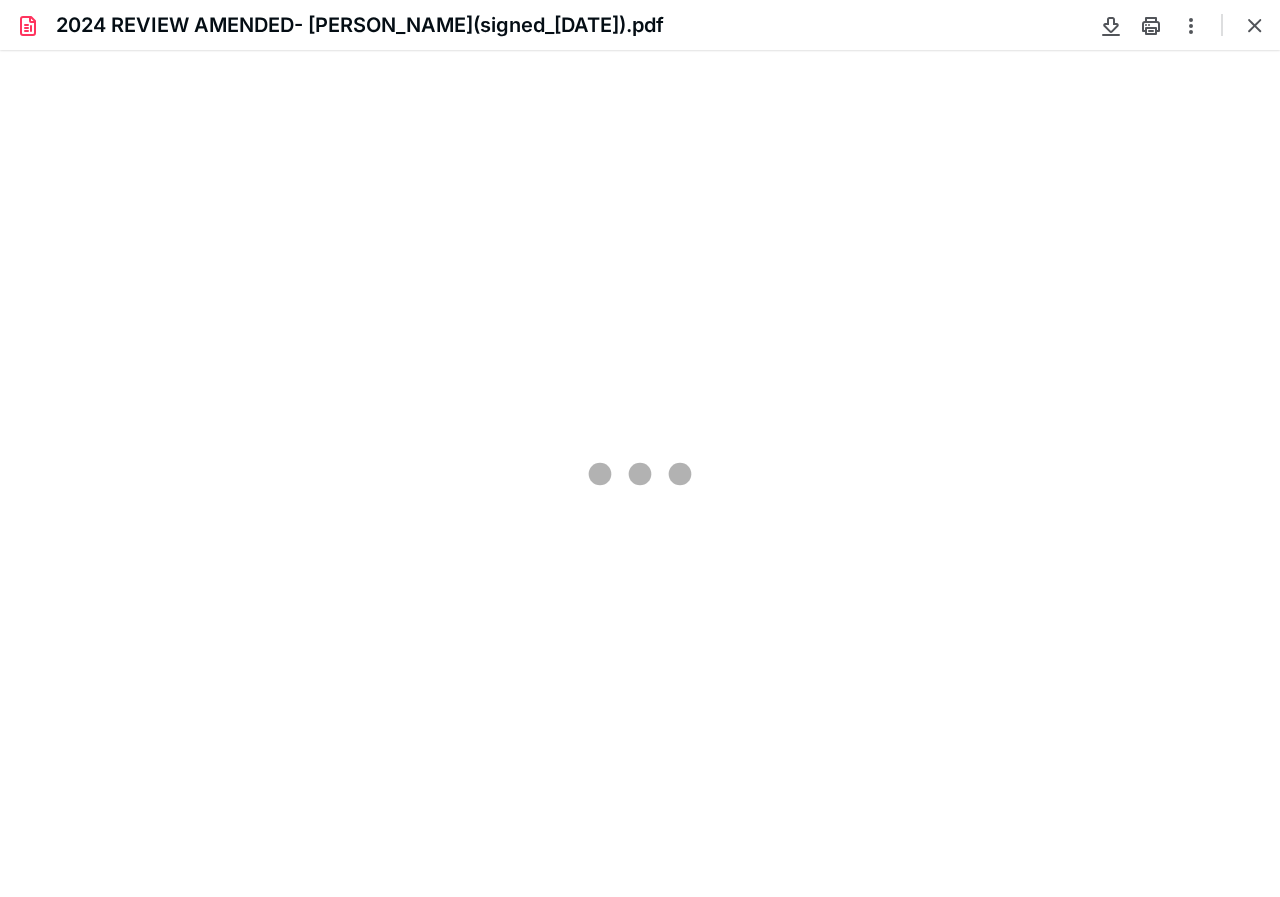 scroll, scrollTop: 0, scrollLeft: 0, axis: both 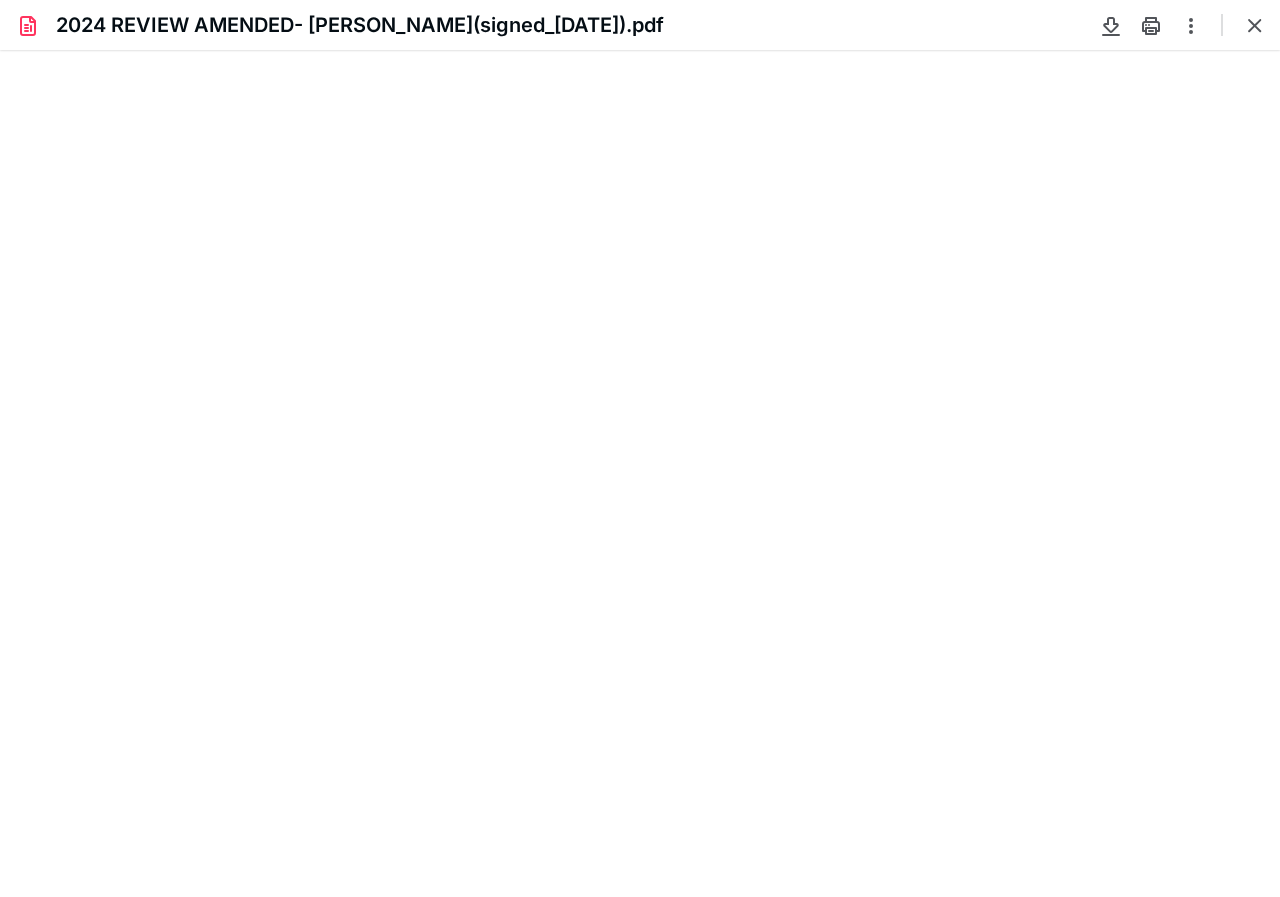 type on "102" 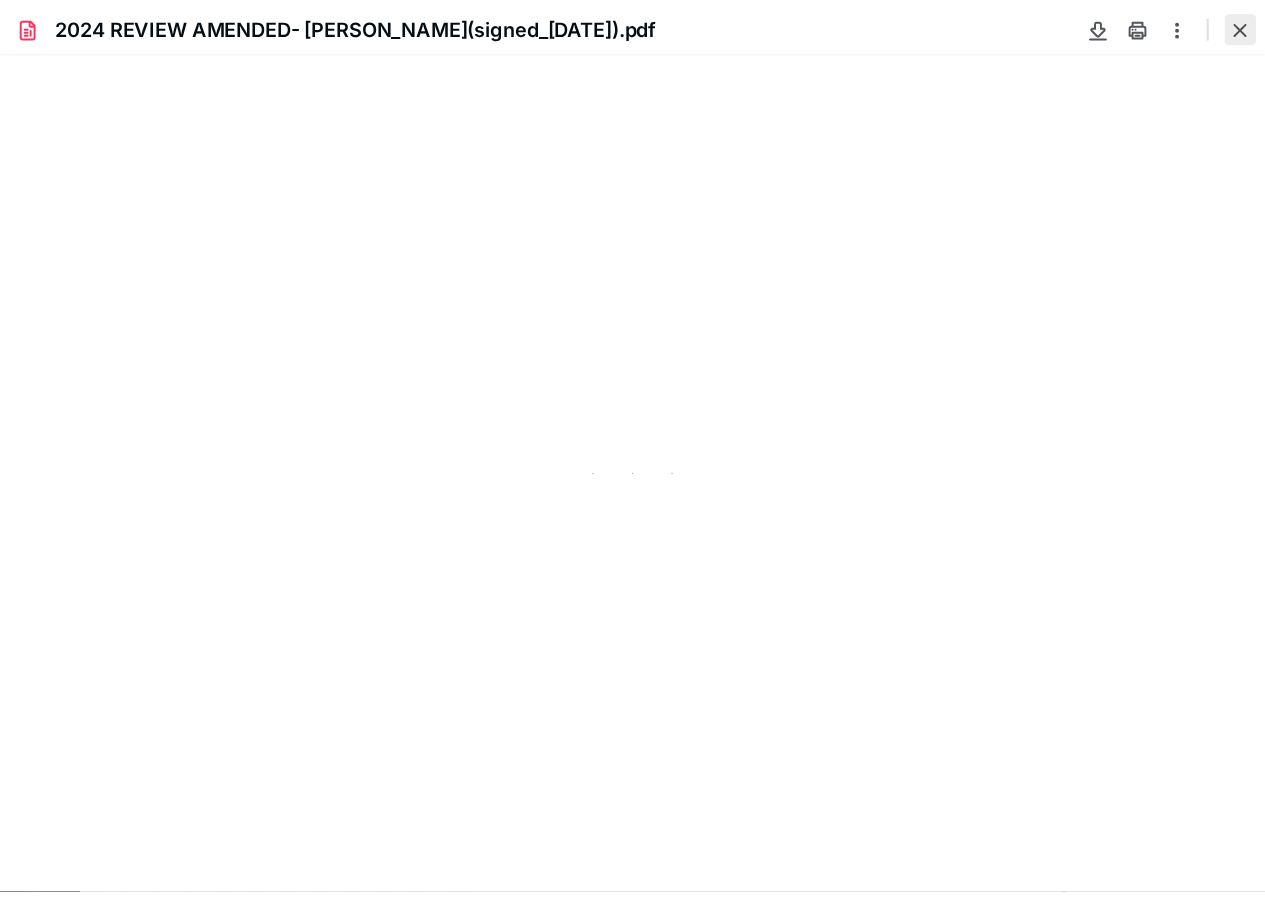 scroll, scrollTop: 40, scrollLeft: 0, axis: vertical 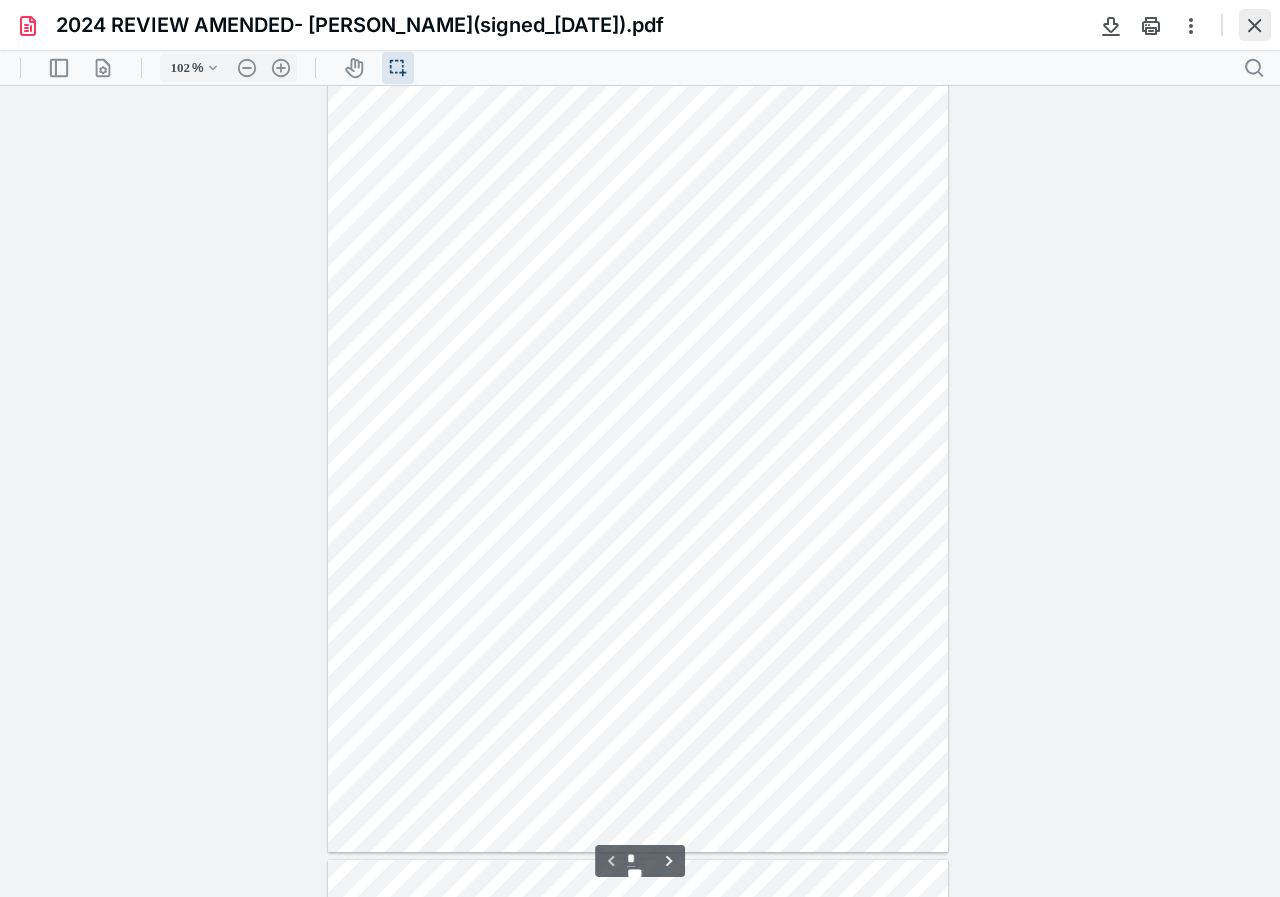 click at bounding box center (1255, 25) 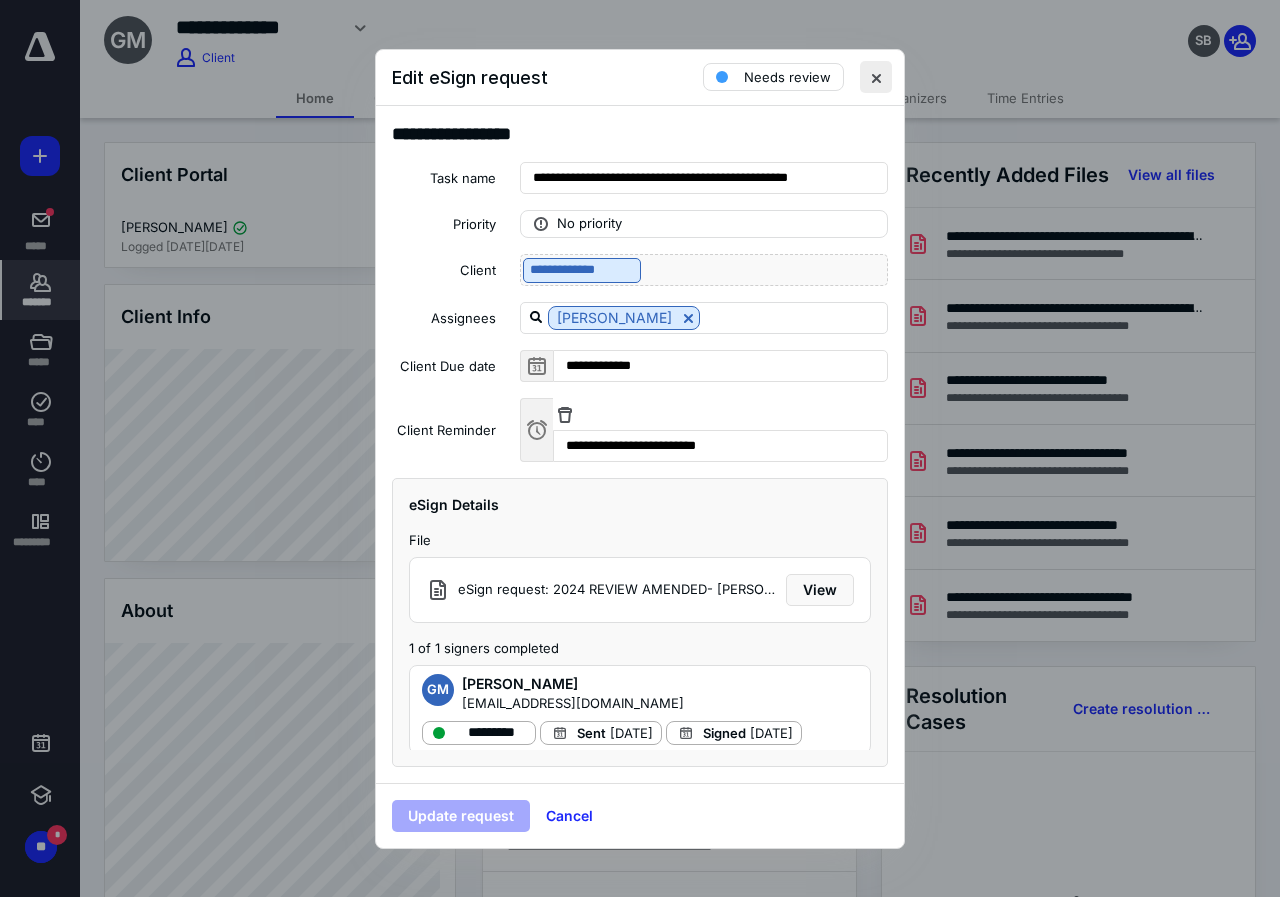 click at bounding box center [876, 77] 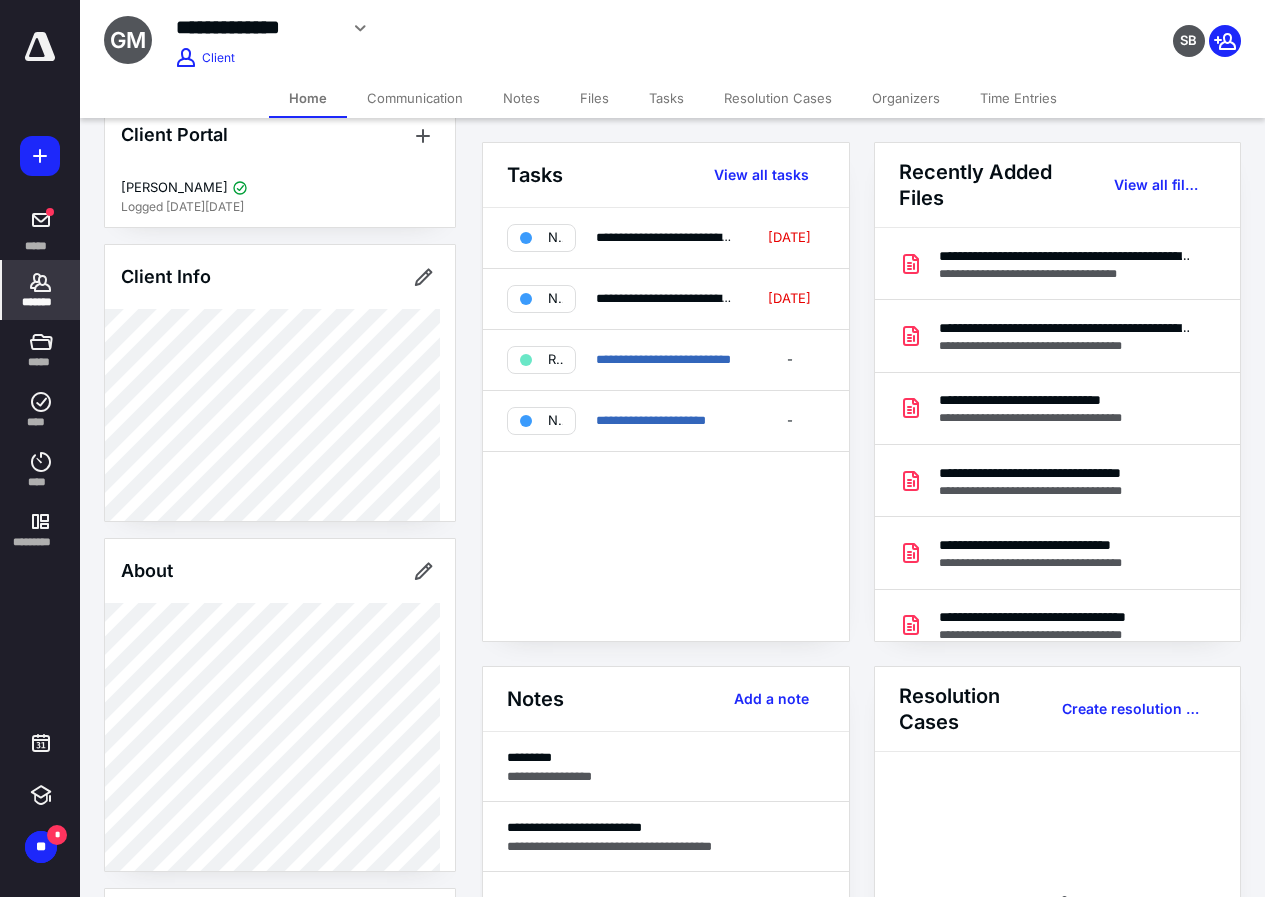 scroll, scrollTop: 0, scrollLeft: 0, axis: both 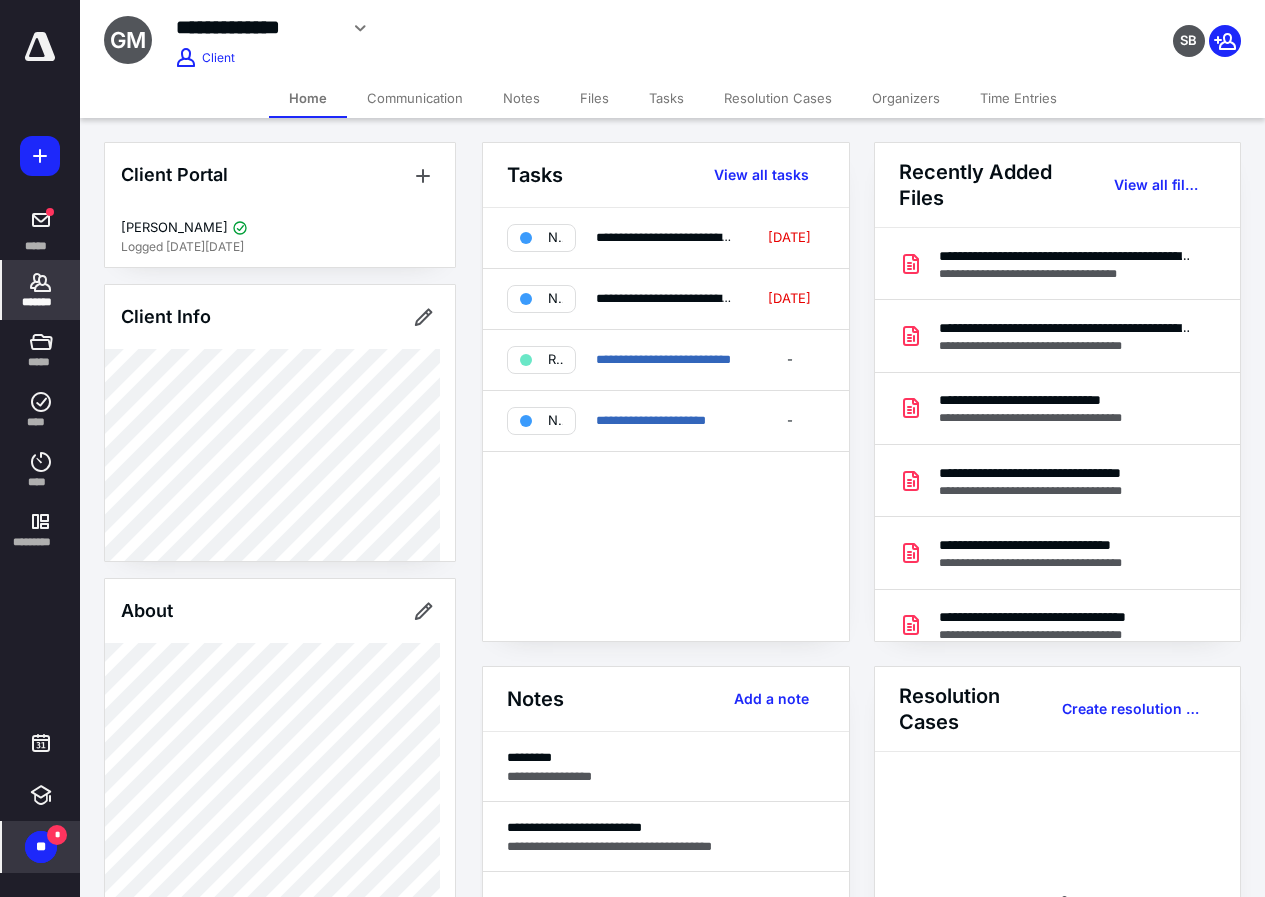 click on "** *" at bounding box center [41, 847] 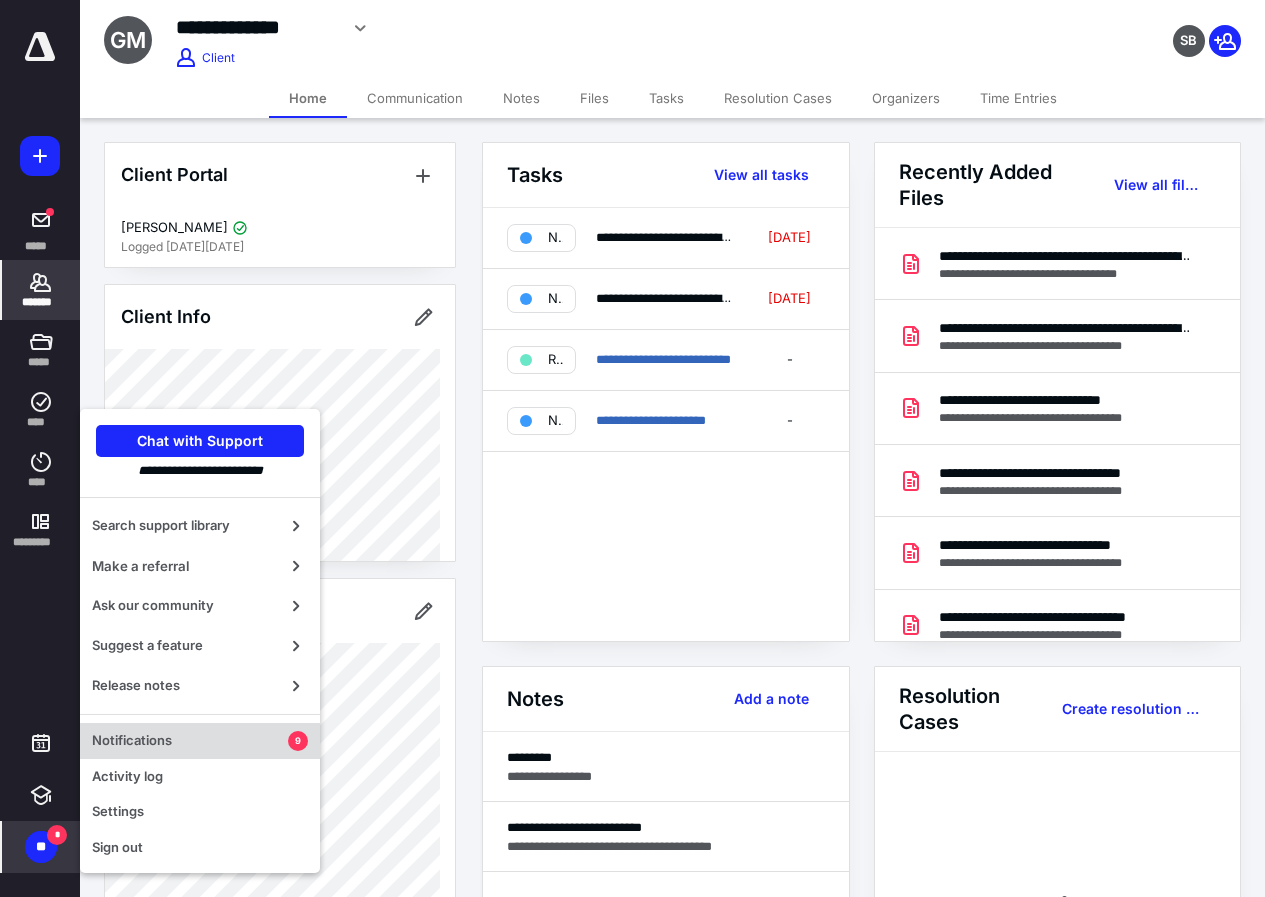 click on "Notifications" at bounding box center (190, 741) 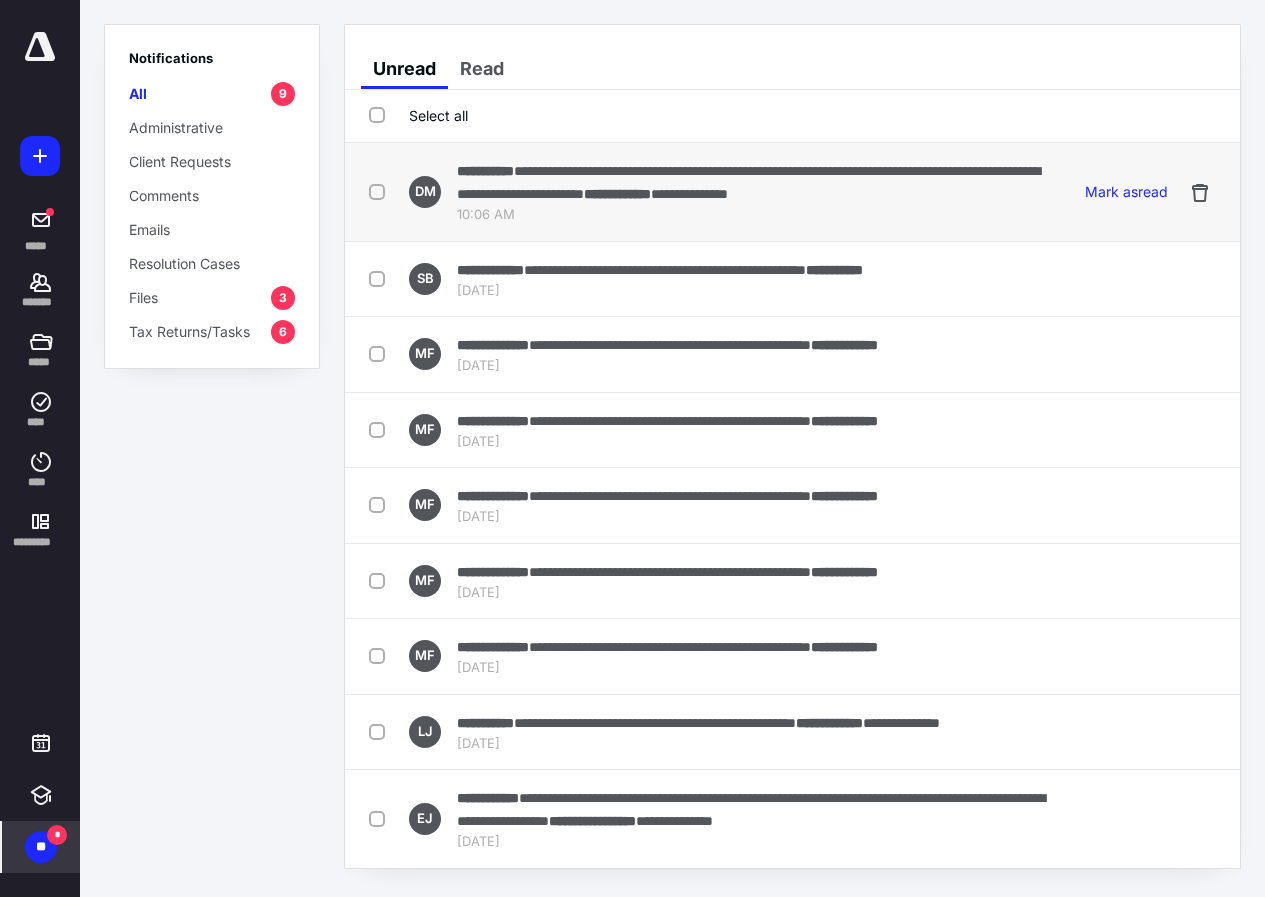 click on "**********" at bounding box center [752, 182] 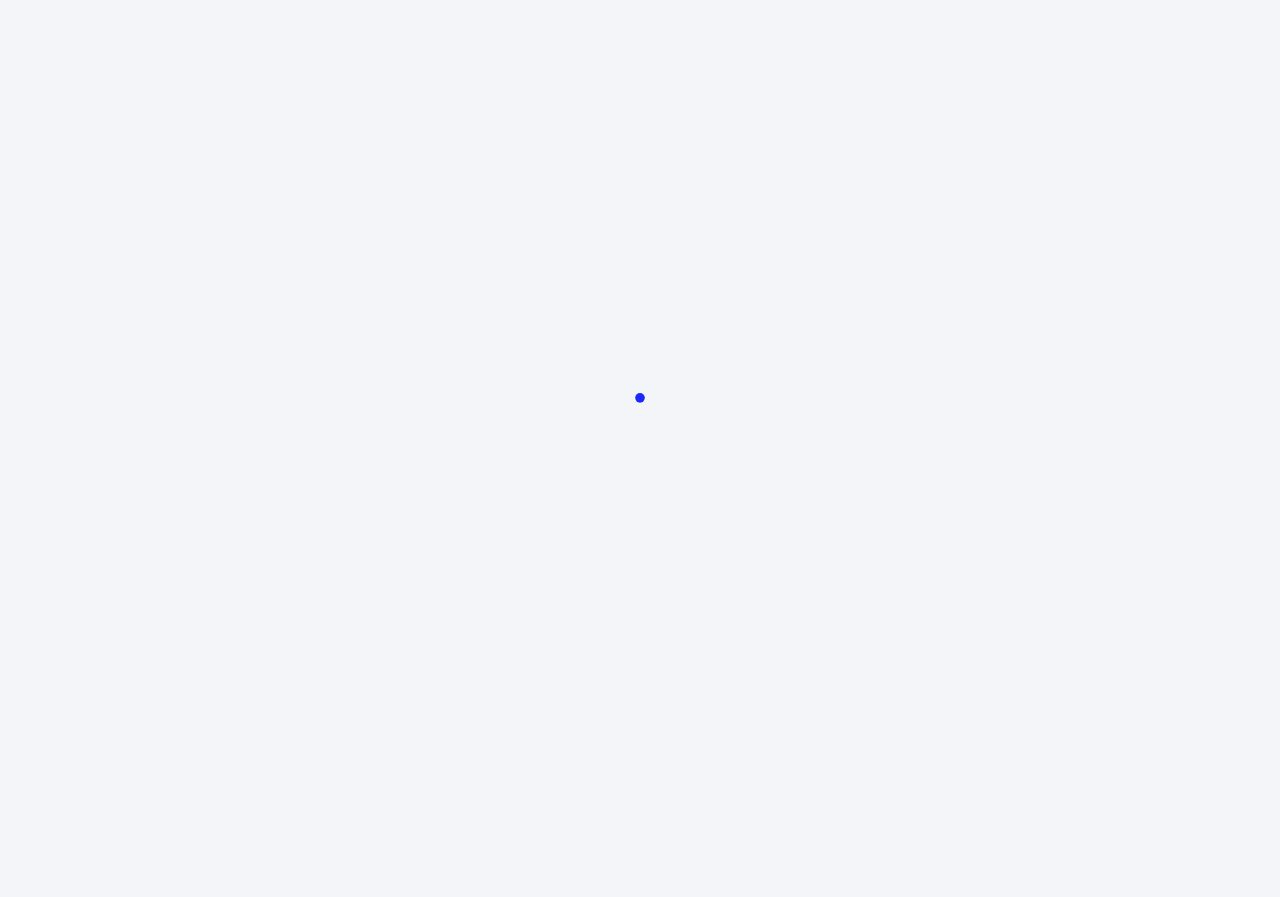 scroll, scrollTop: 0, scrollLeft: 0, axis: both 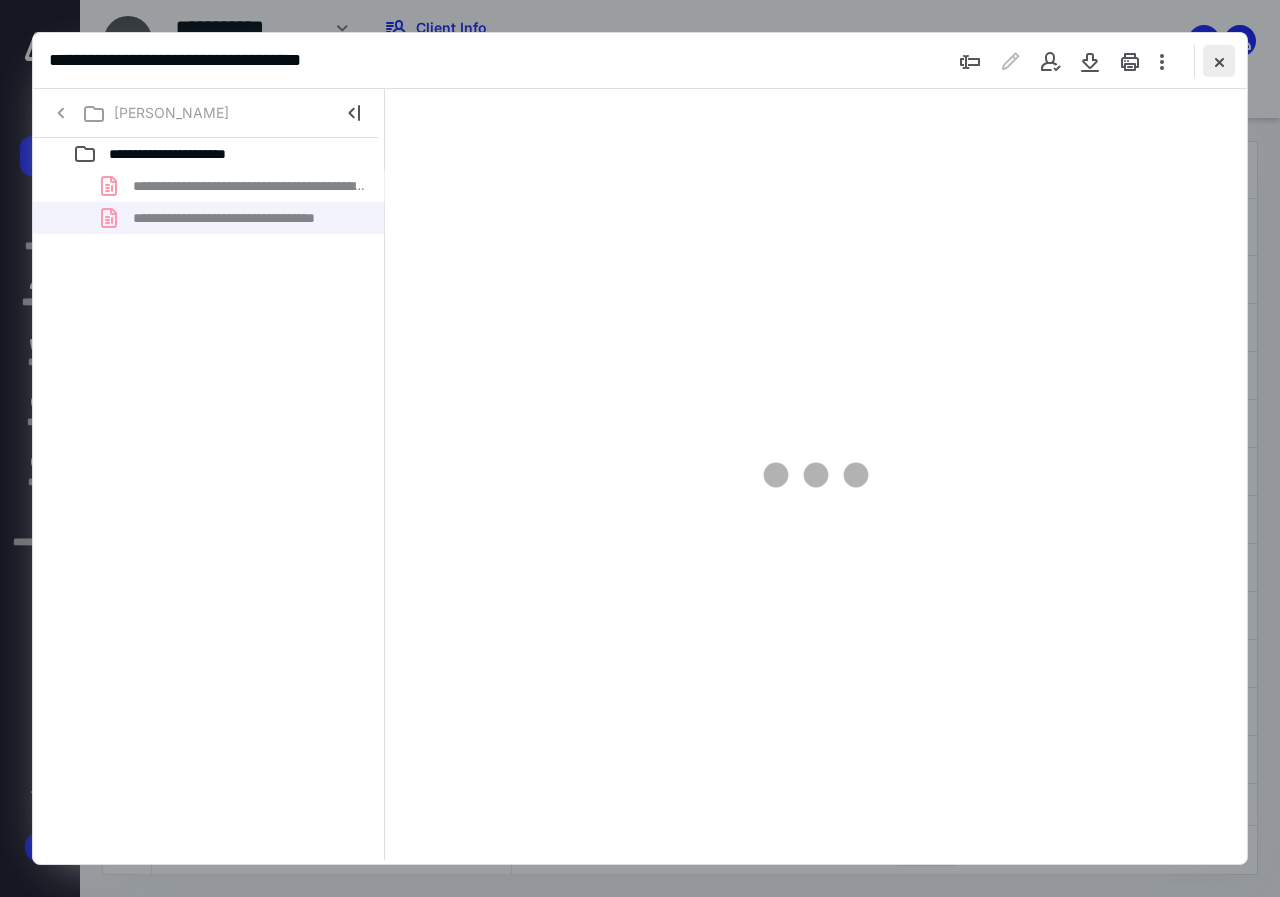 type on "84" 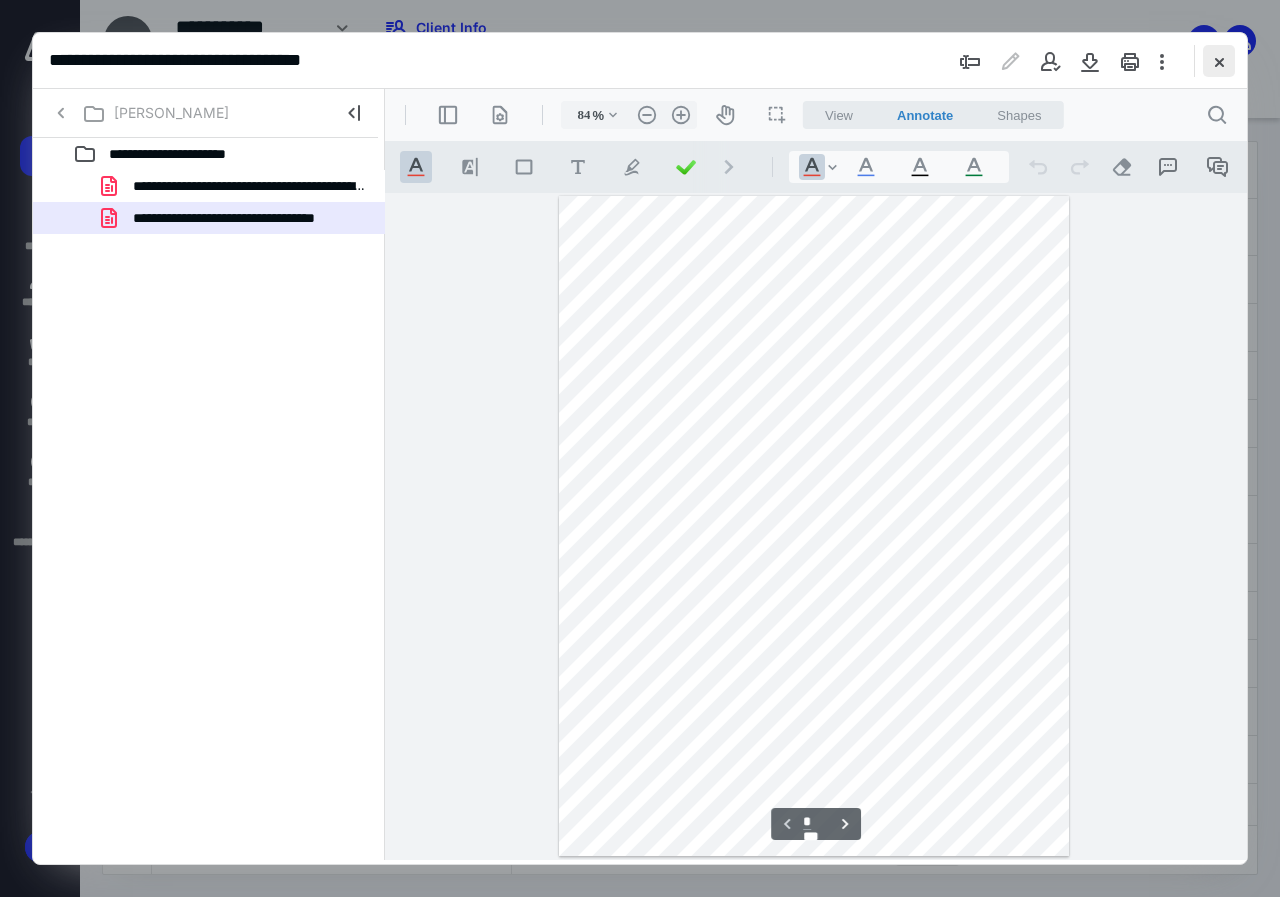 scroll, scrollTop: 0, scrollLeft: 0, axis: both 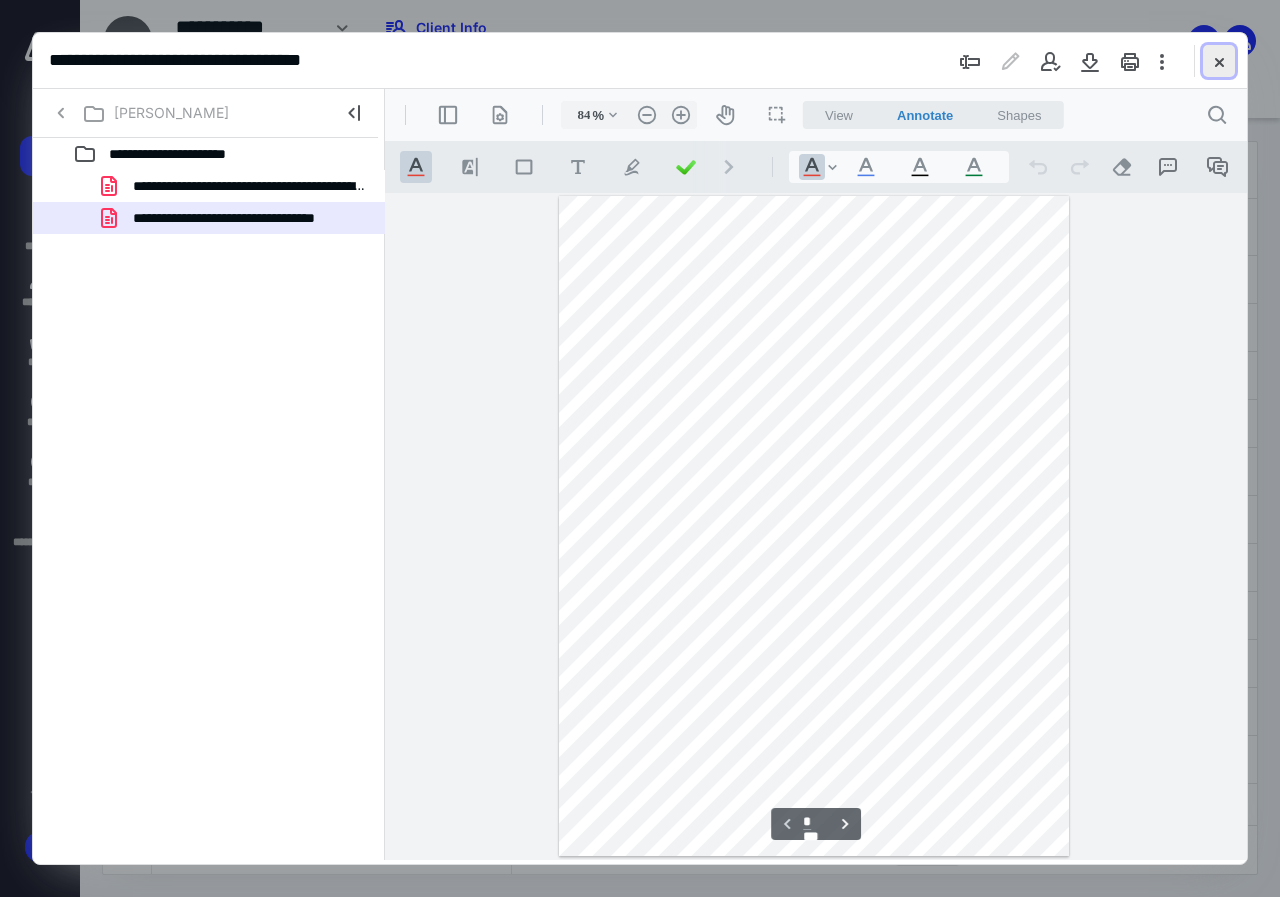 click at bounding box center [1219, 61] 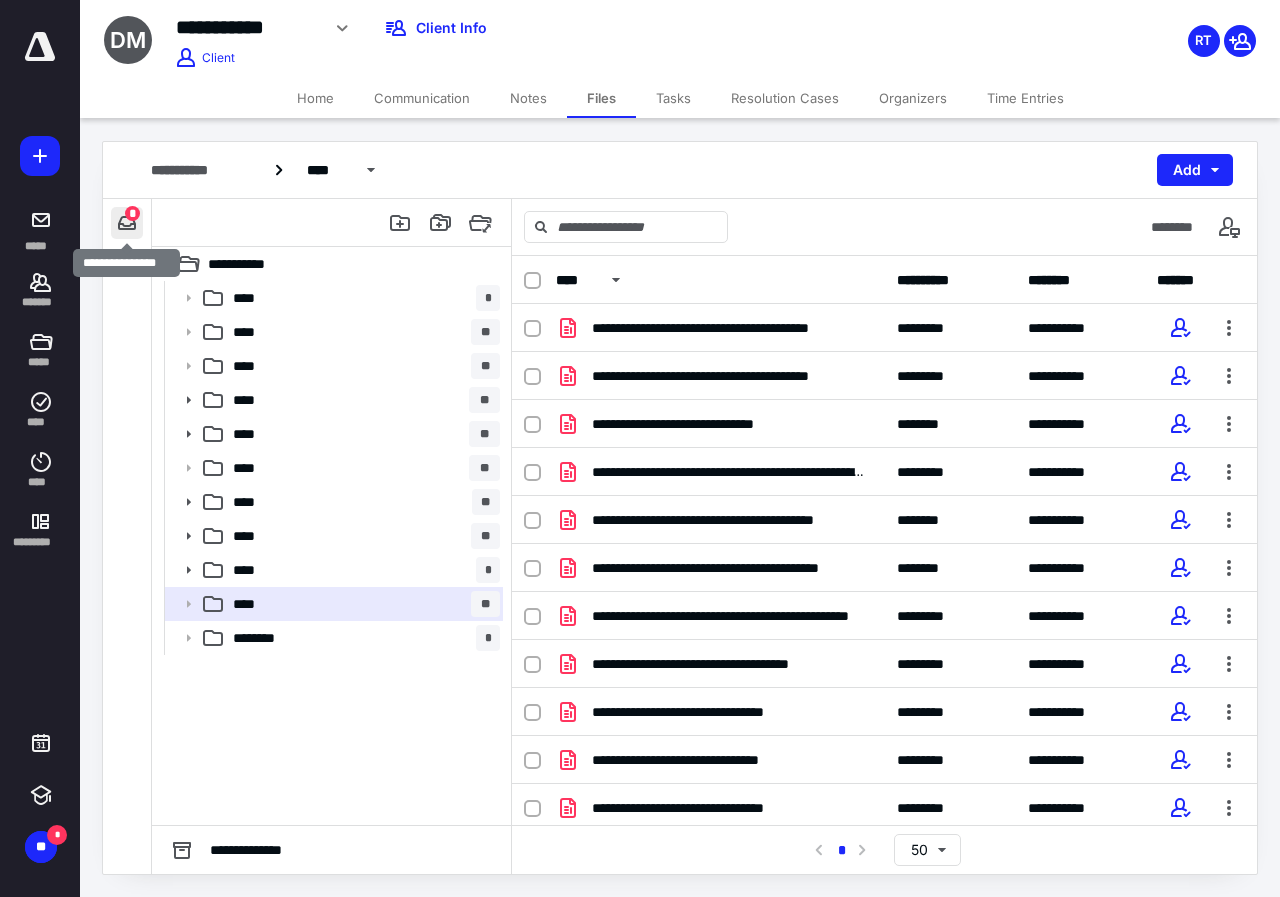 click at bounding box center (127, 223) 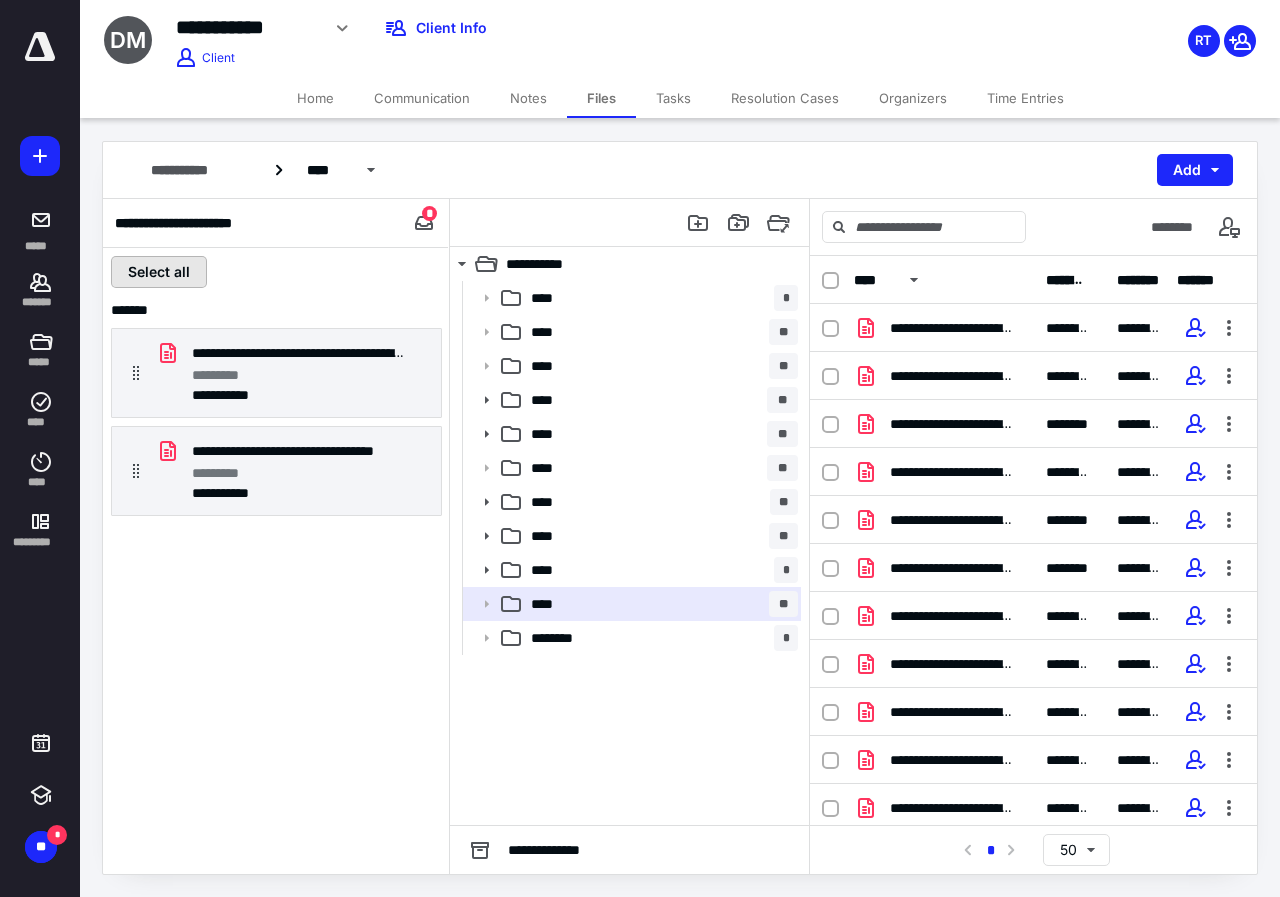 click on "Select all" at bounding box center [159, 272] 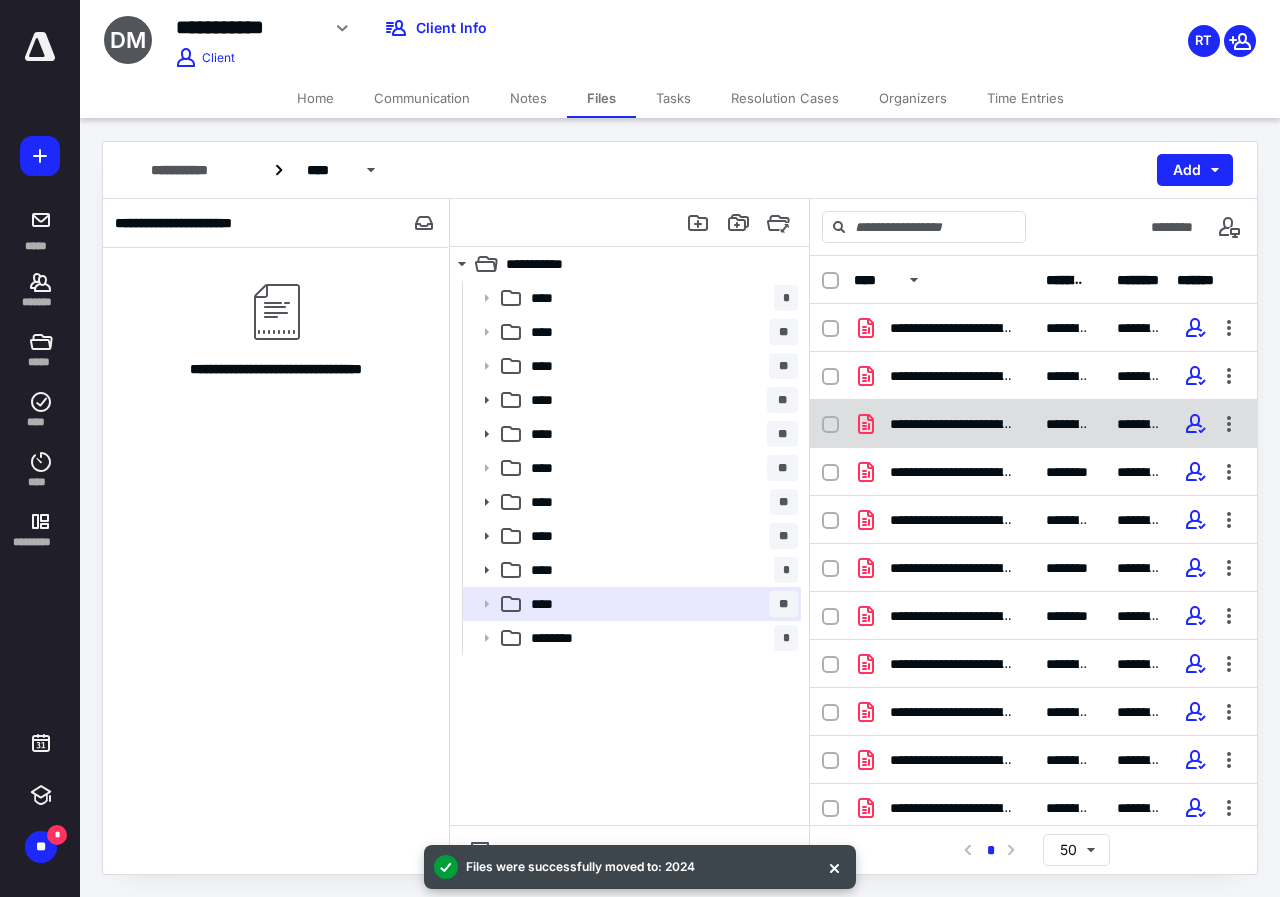 click 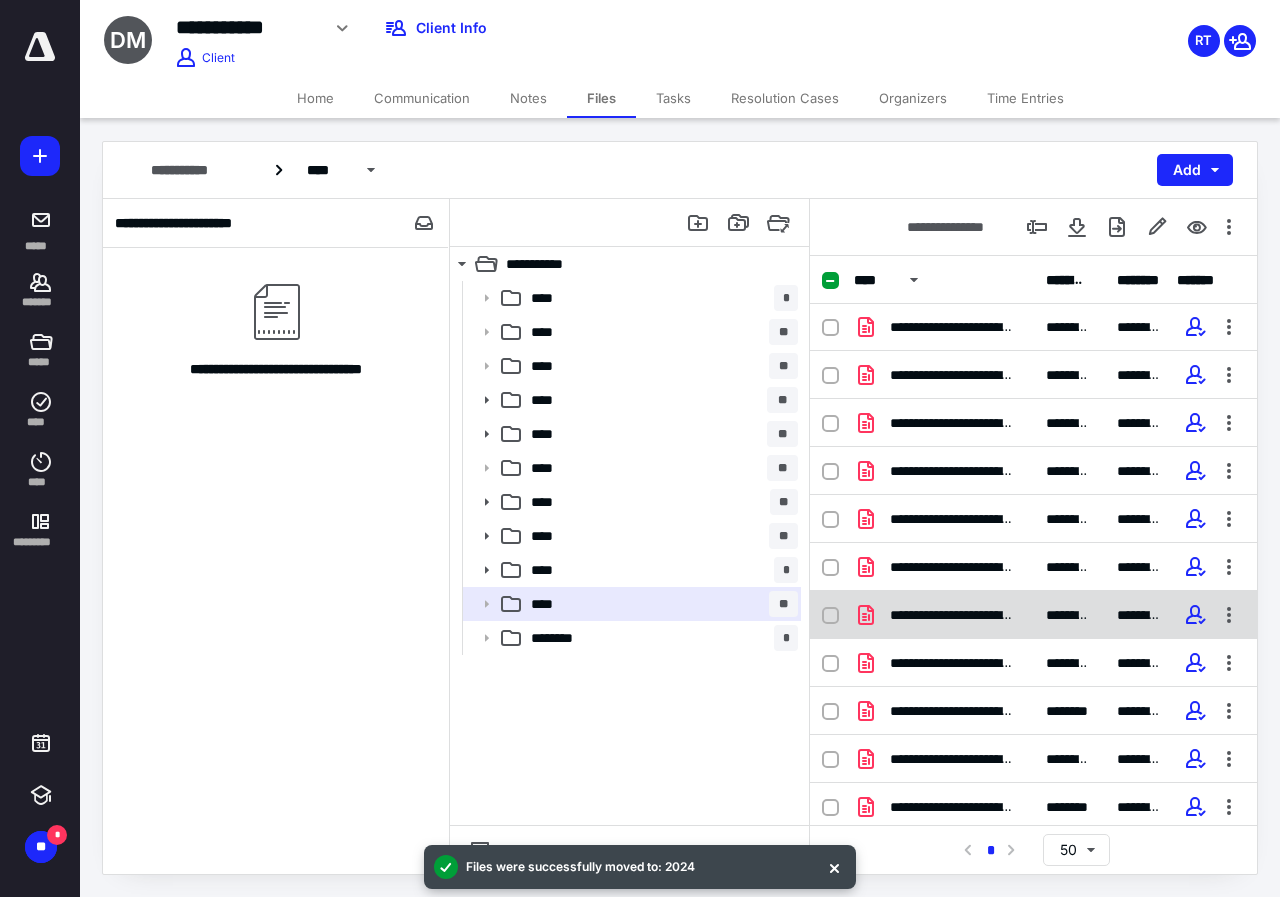 scroll, scrollTop: 343, scrollLeft: 0, axis: vertical 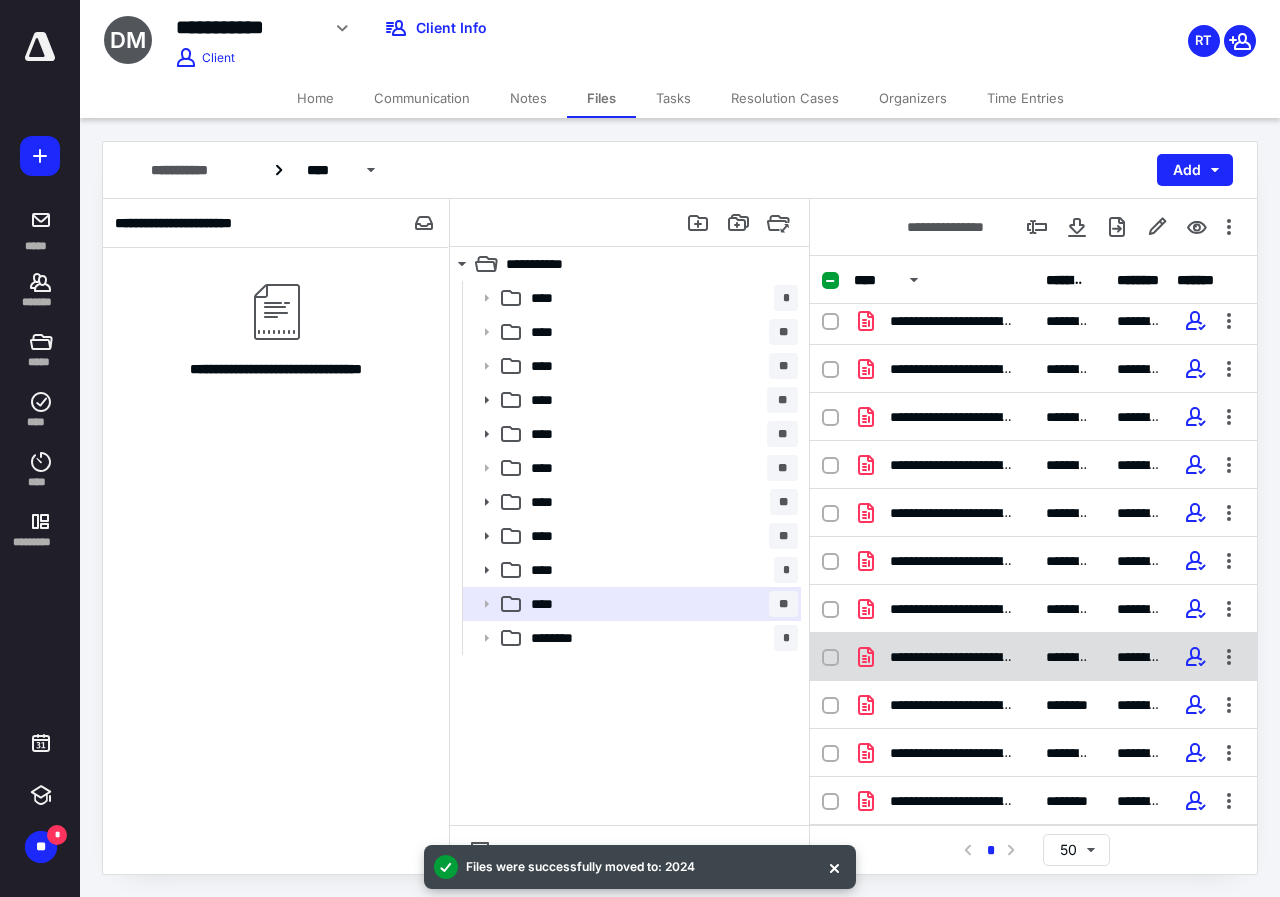 click at bounding box center (830, 658) 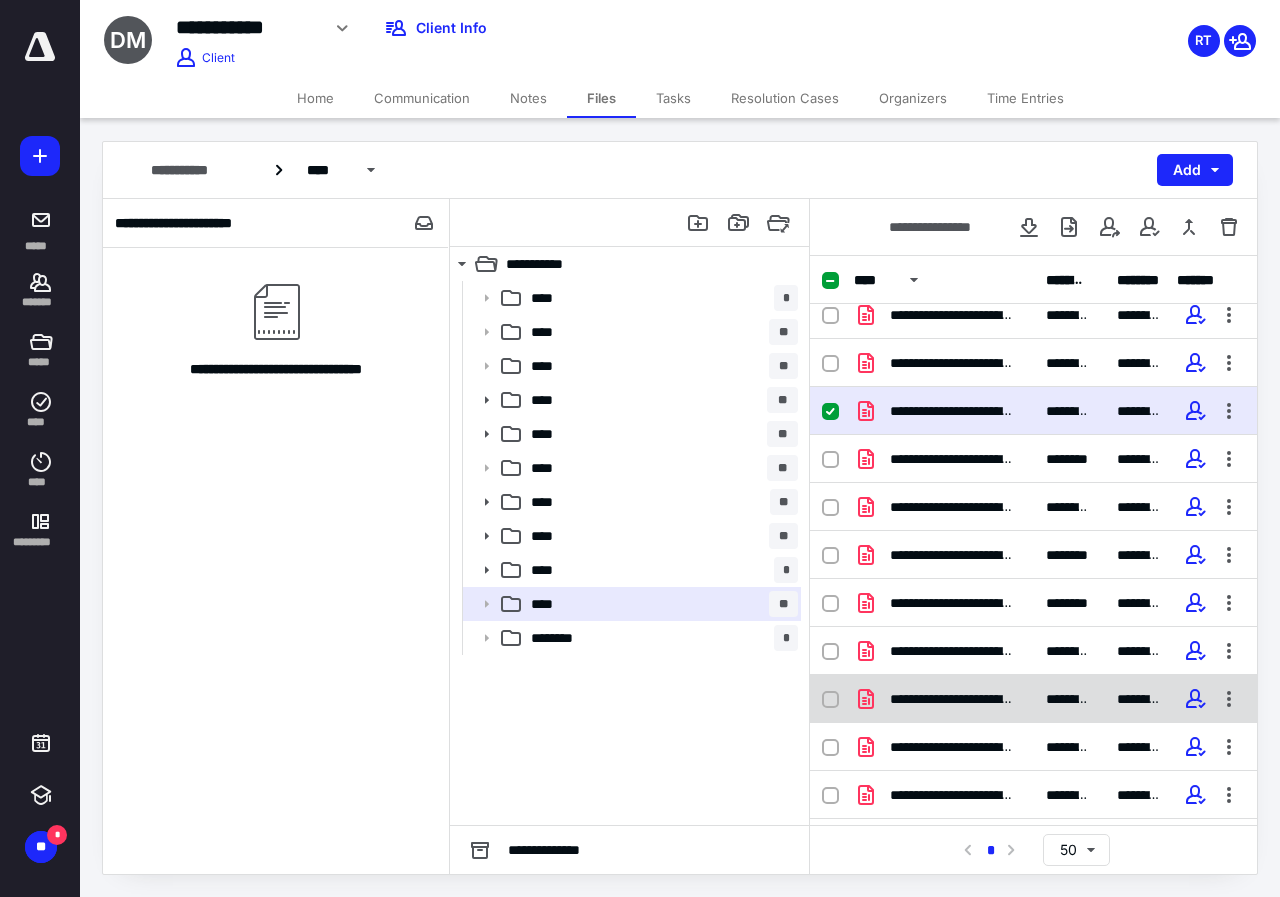 scroll, scrollTop: 0, scrollLeft: 0, axis: both 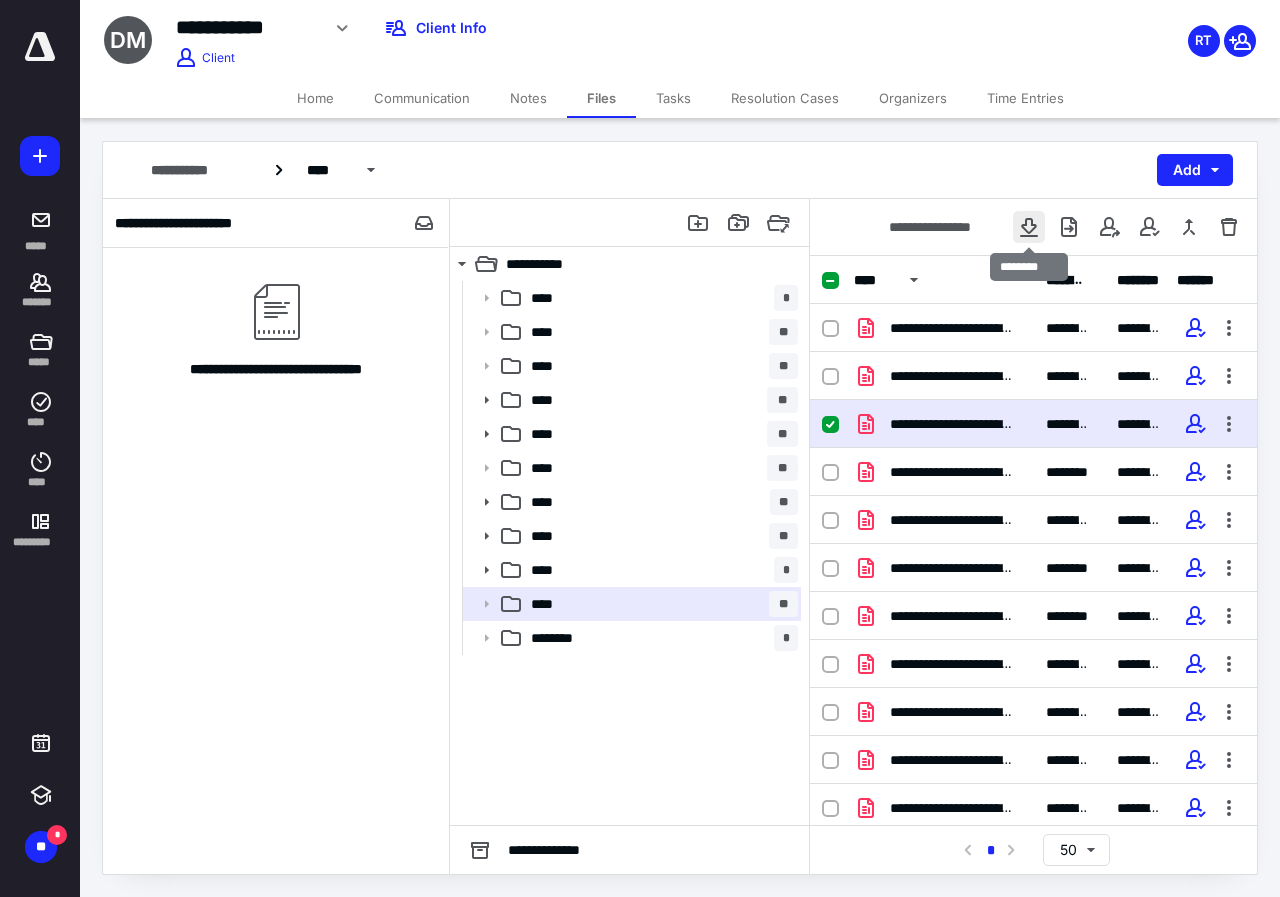 click at bounding box center [1029, 227] 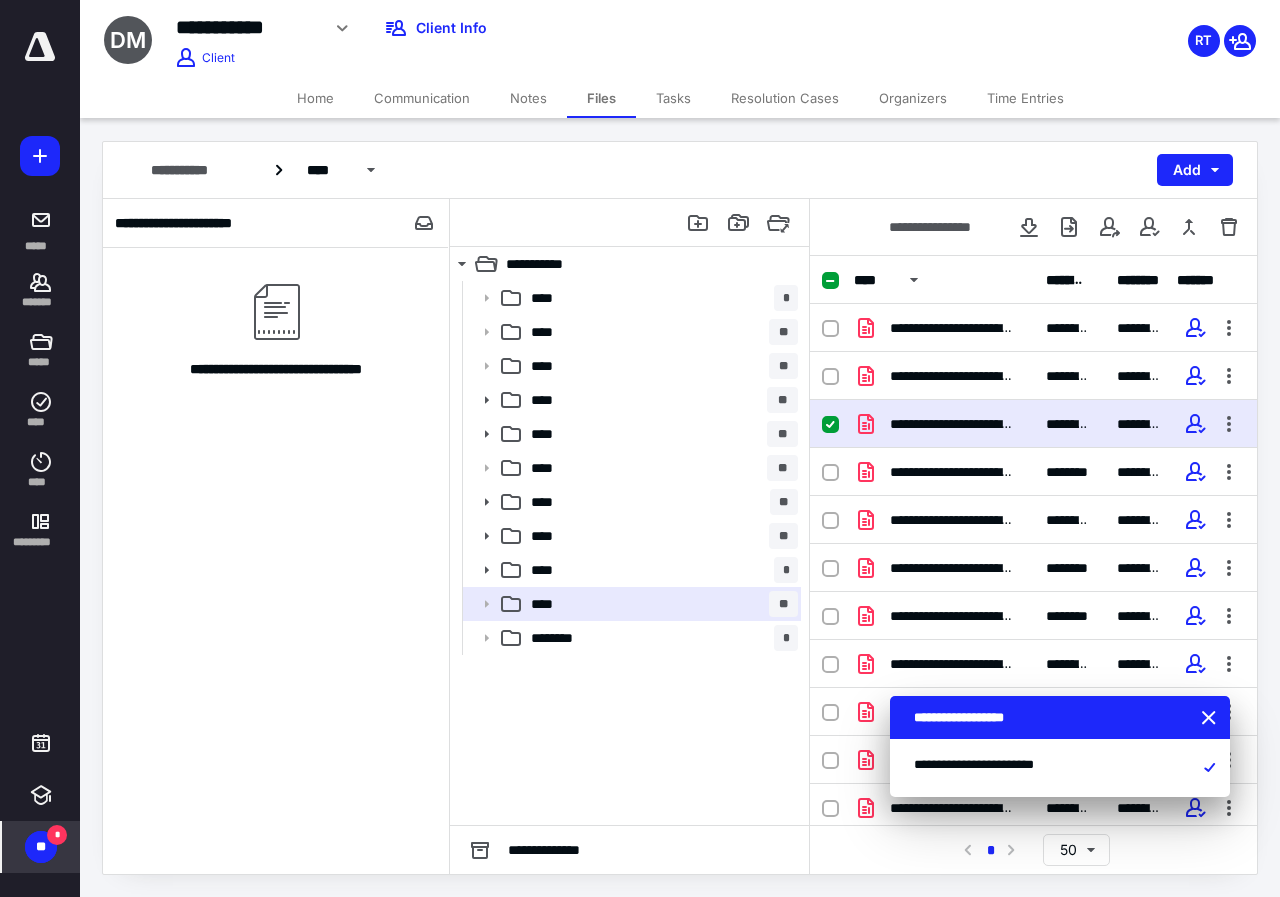 click on "** *" at bounding box center [41, 847] 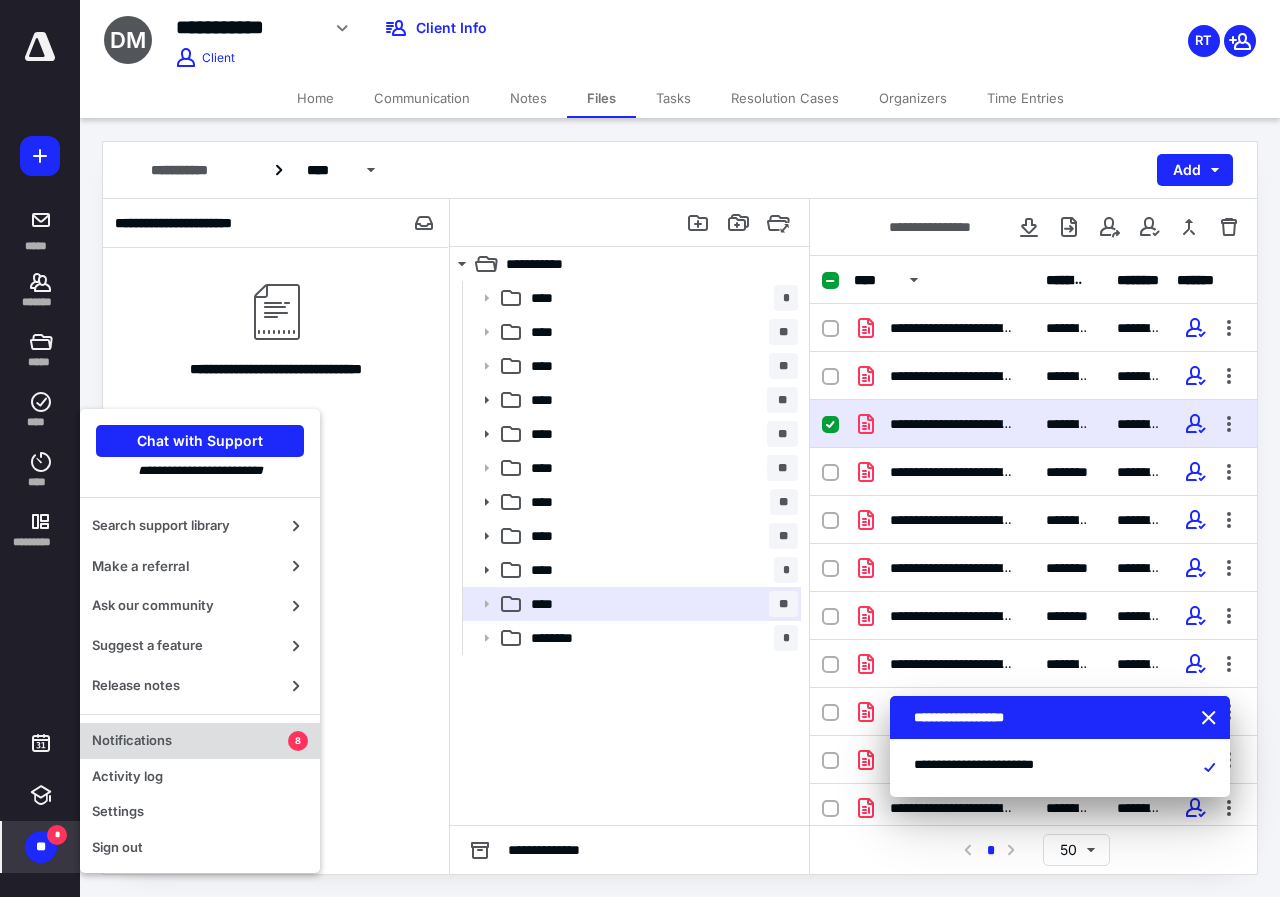 click on "Notifications 8" at bounding box center [200, 741] 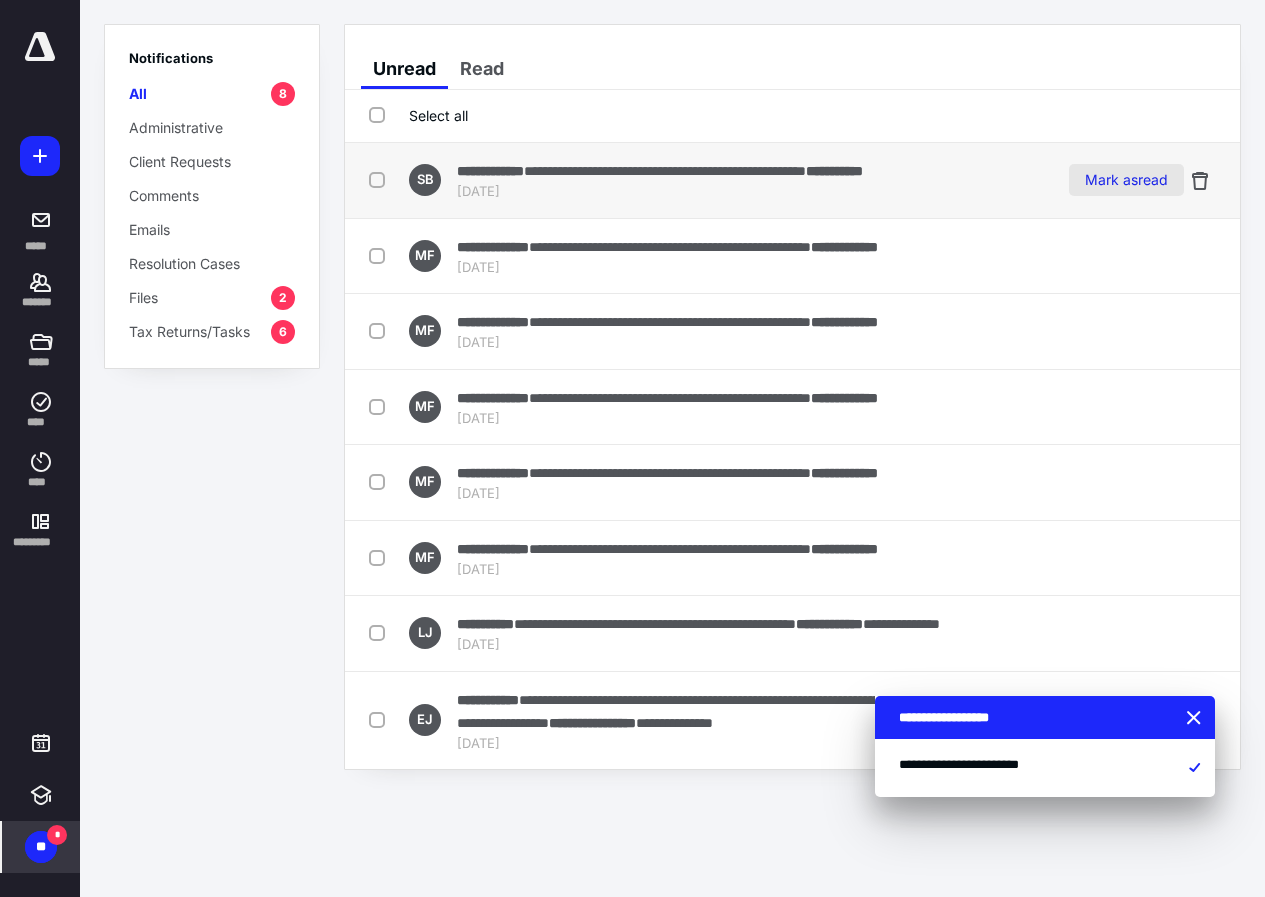 click on "Mark as  read" at bounding box center (1126, 180) 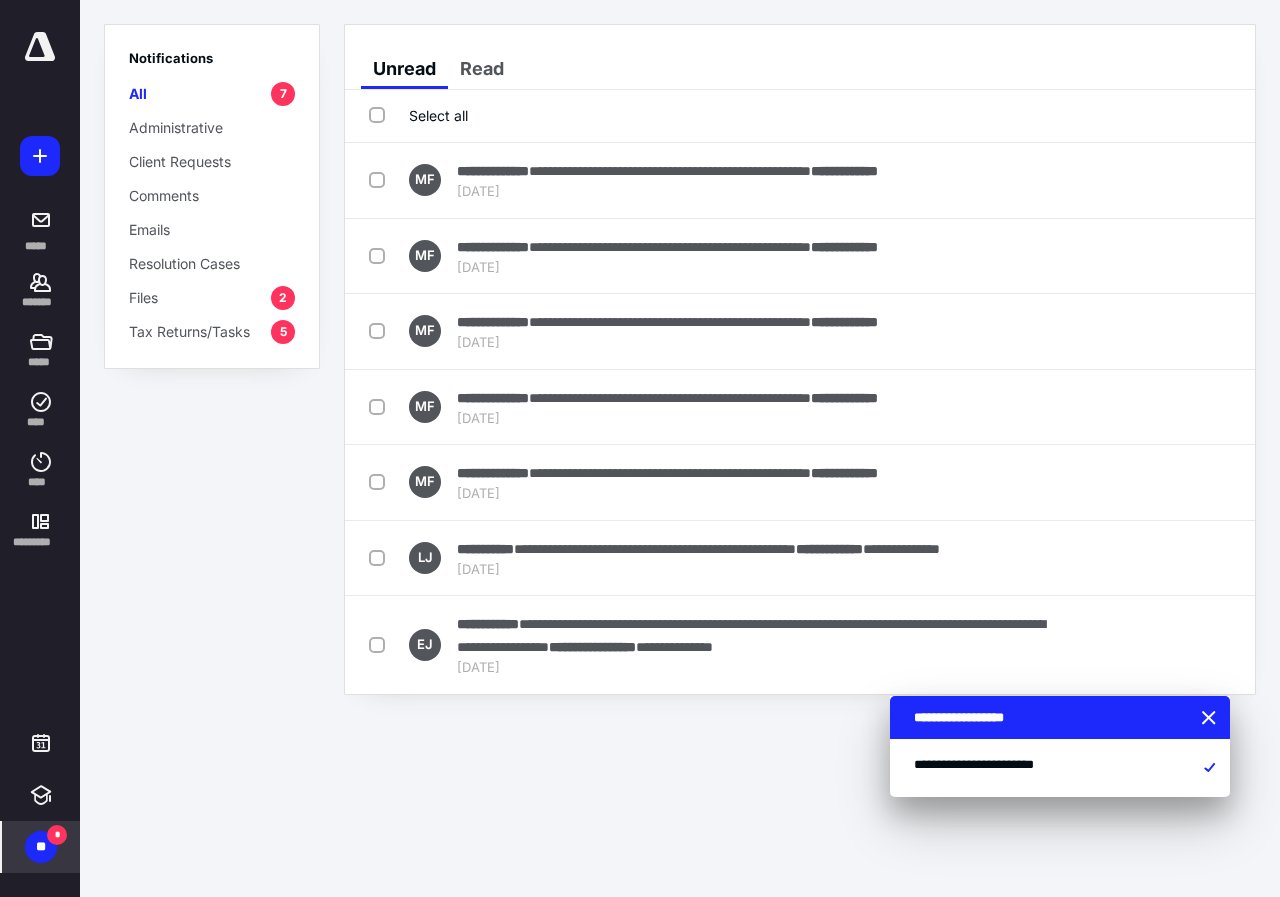 click on "Mark as  read" at bounding box center (1141, 180) 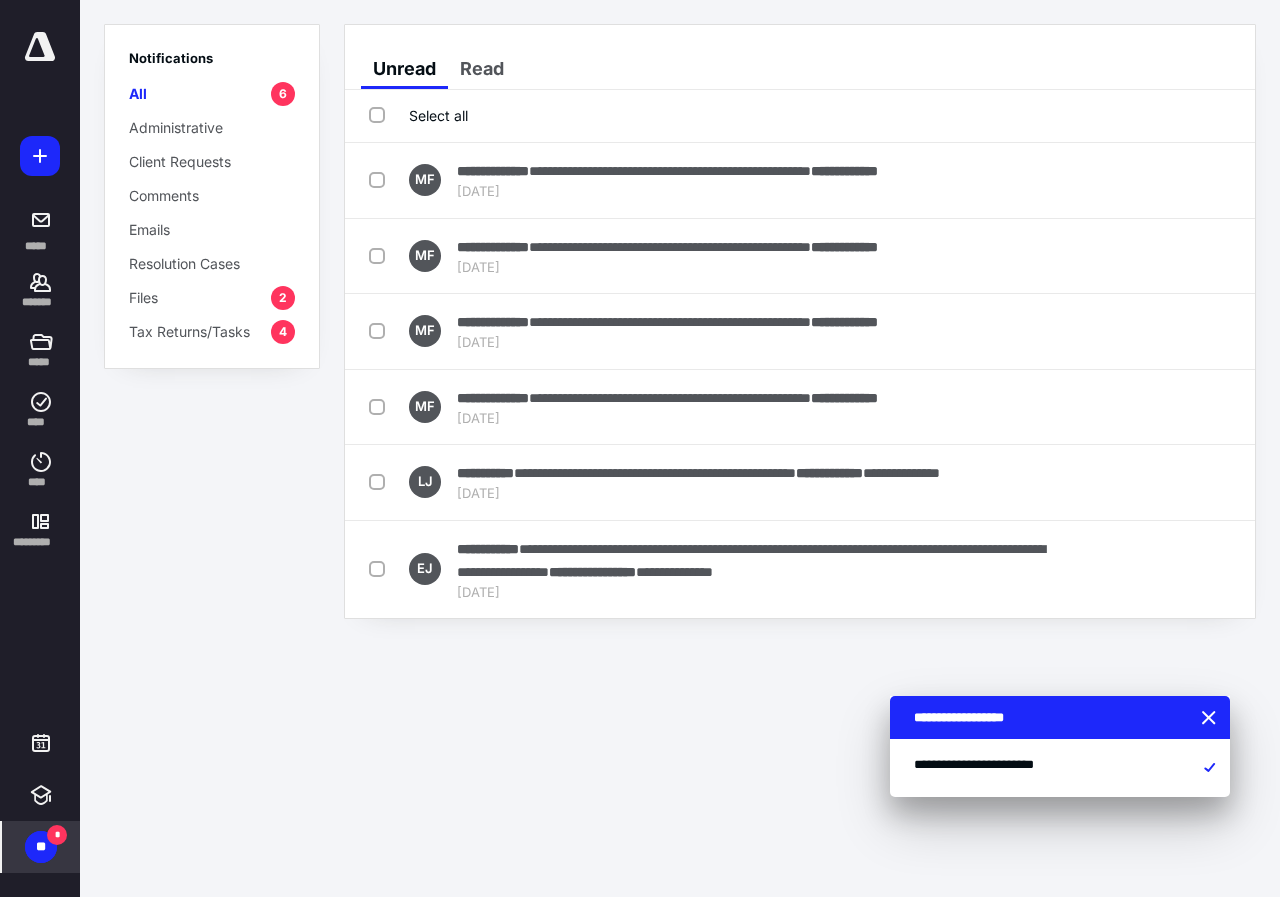 click on "Mark as  read" at bounding box center [1141, 180] 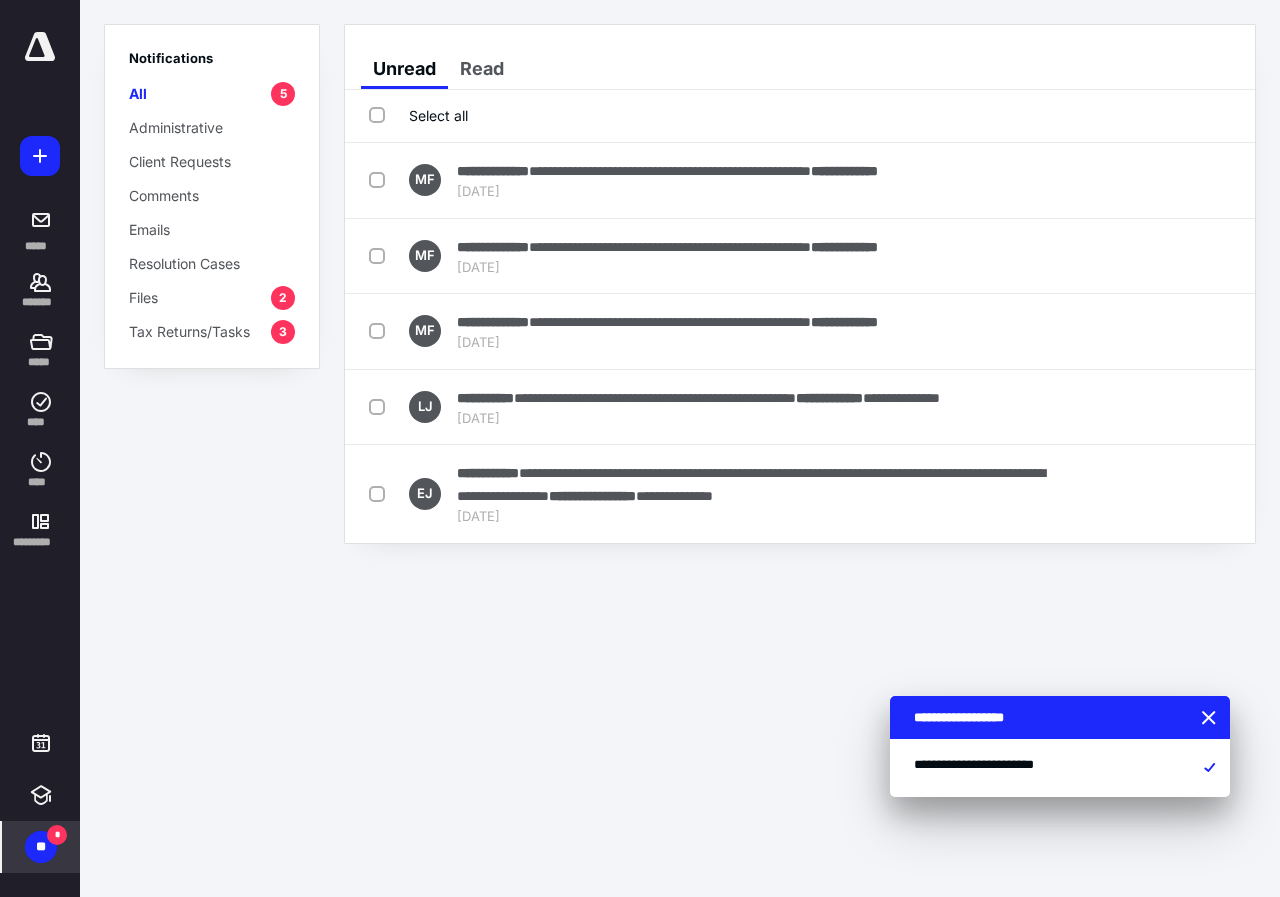 click on "Mark as  read" at bounding box center (1141, 180) 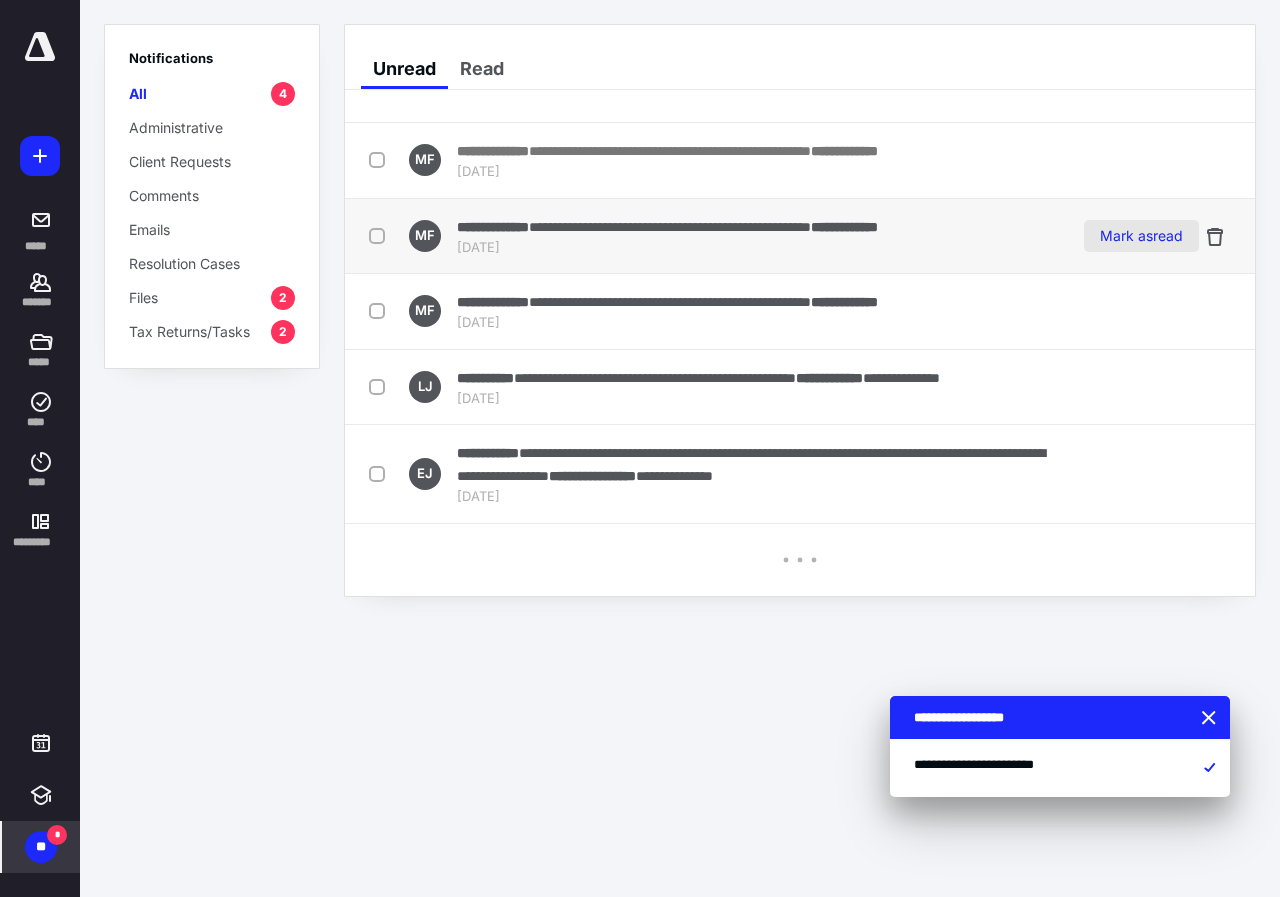 click on "Mark as  read" at bounding box center (1141, 236) 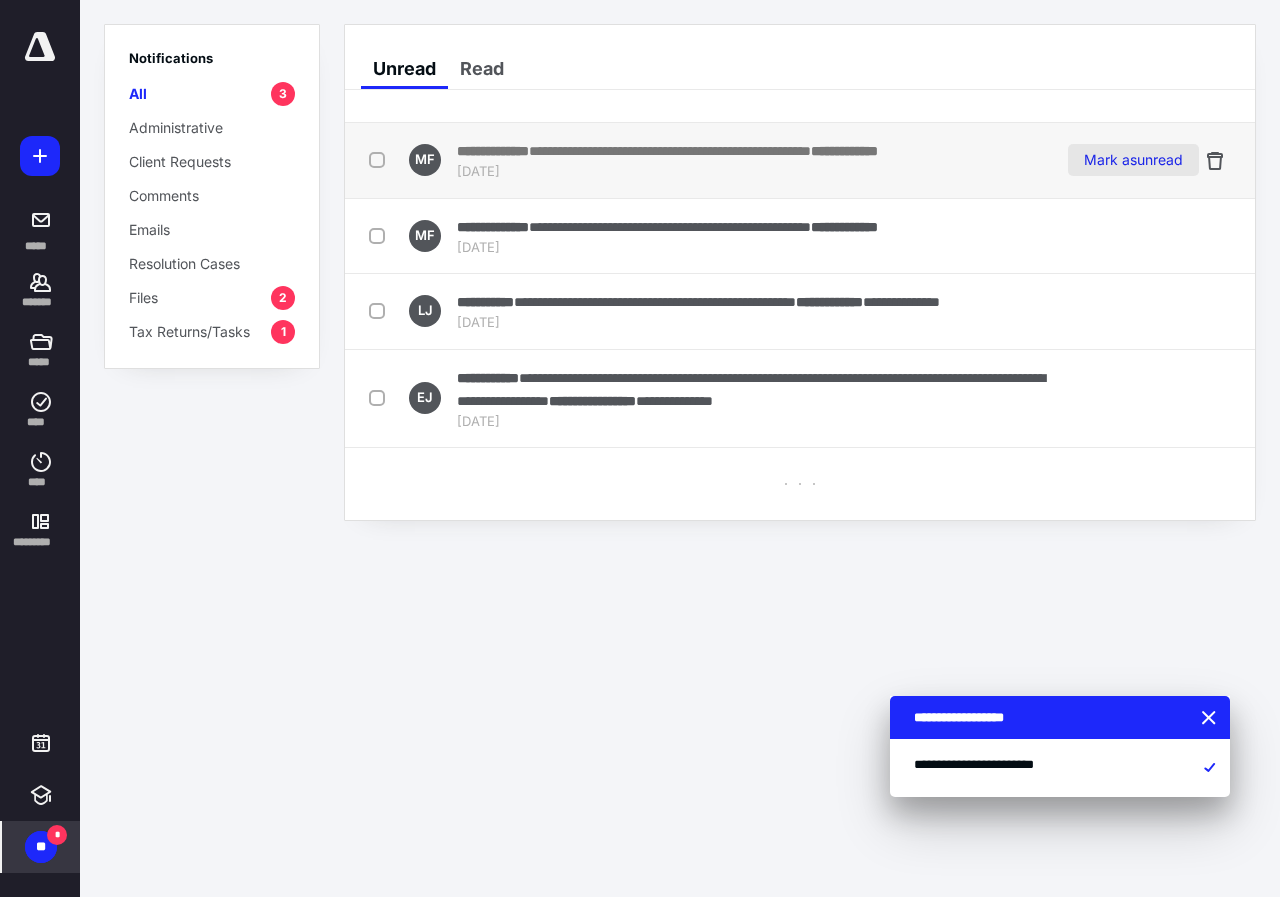 click on "Mark as  read" at bounding box center (1141, 236) 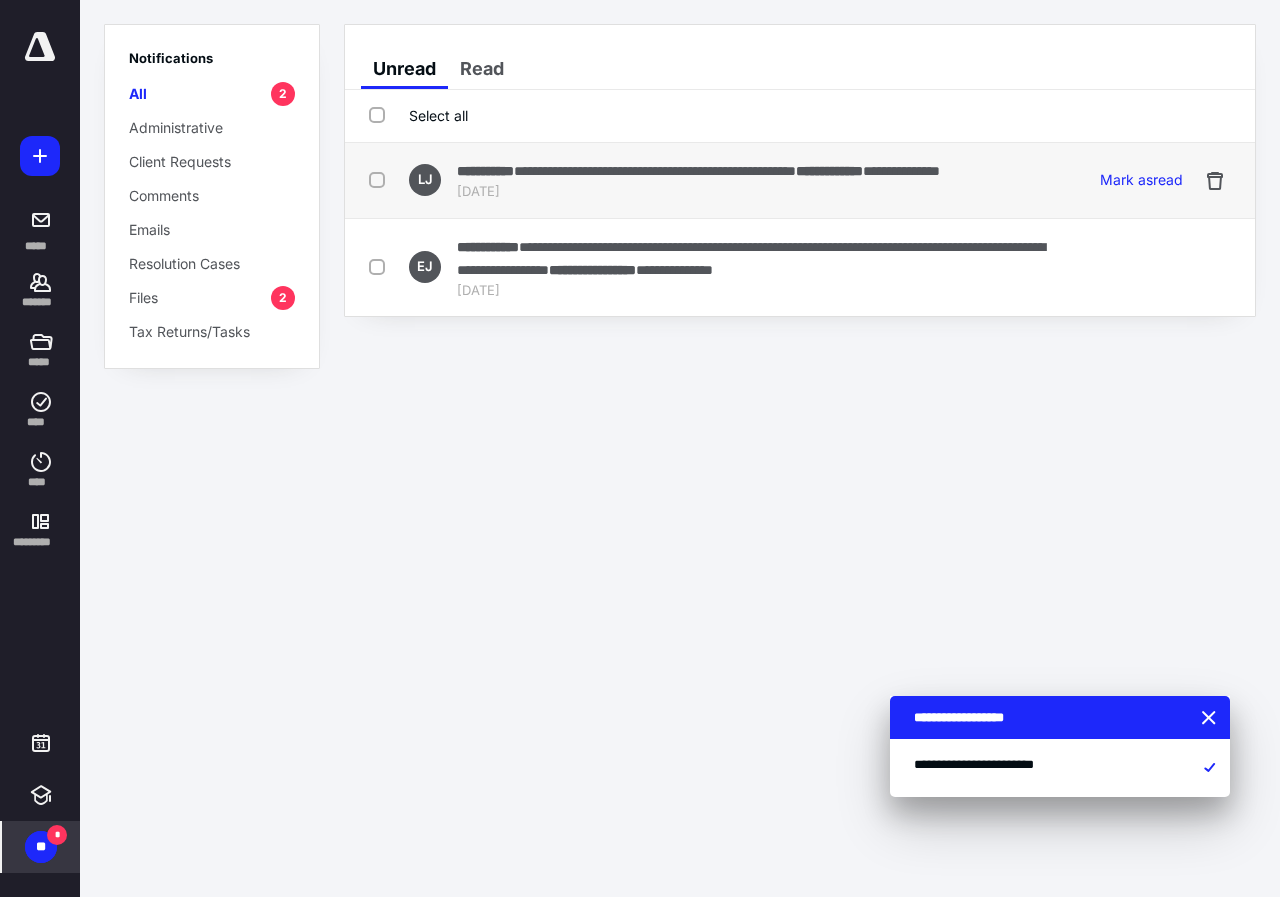 click on "[DATE]" at bounding box center (698, 192) 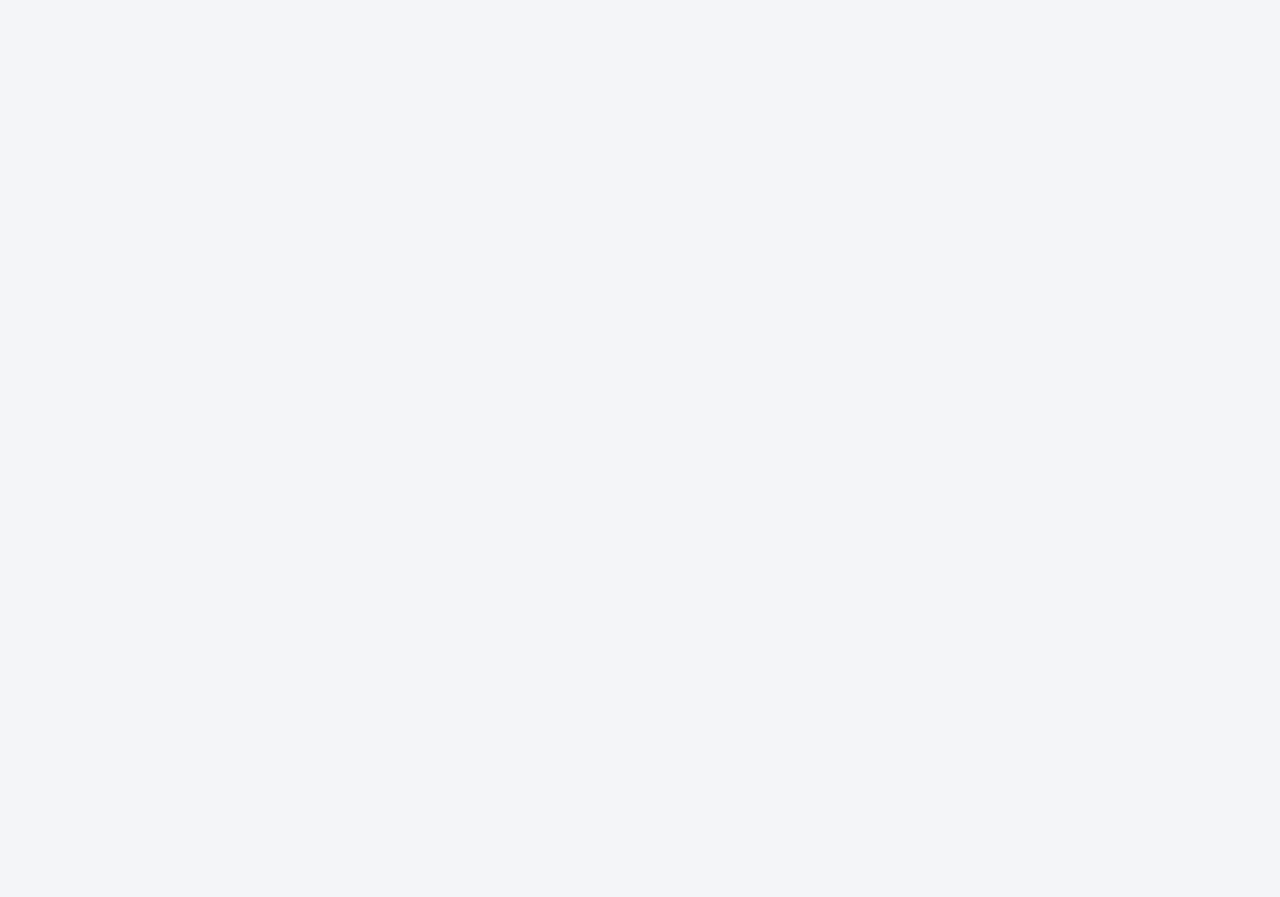 scroll, scrollTop: 0, scrollLeft: 0, axis: both 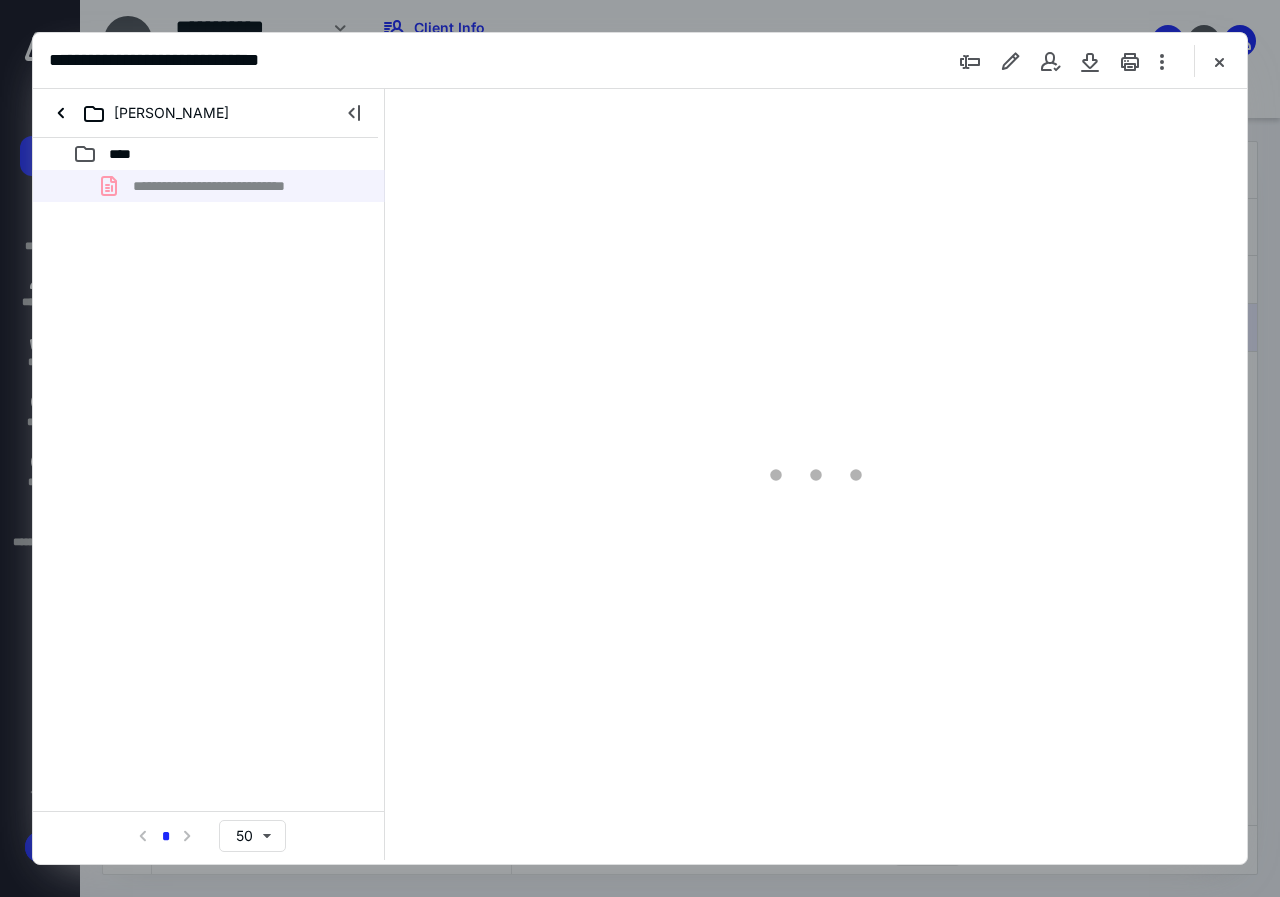type on "84" 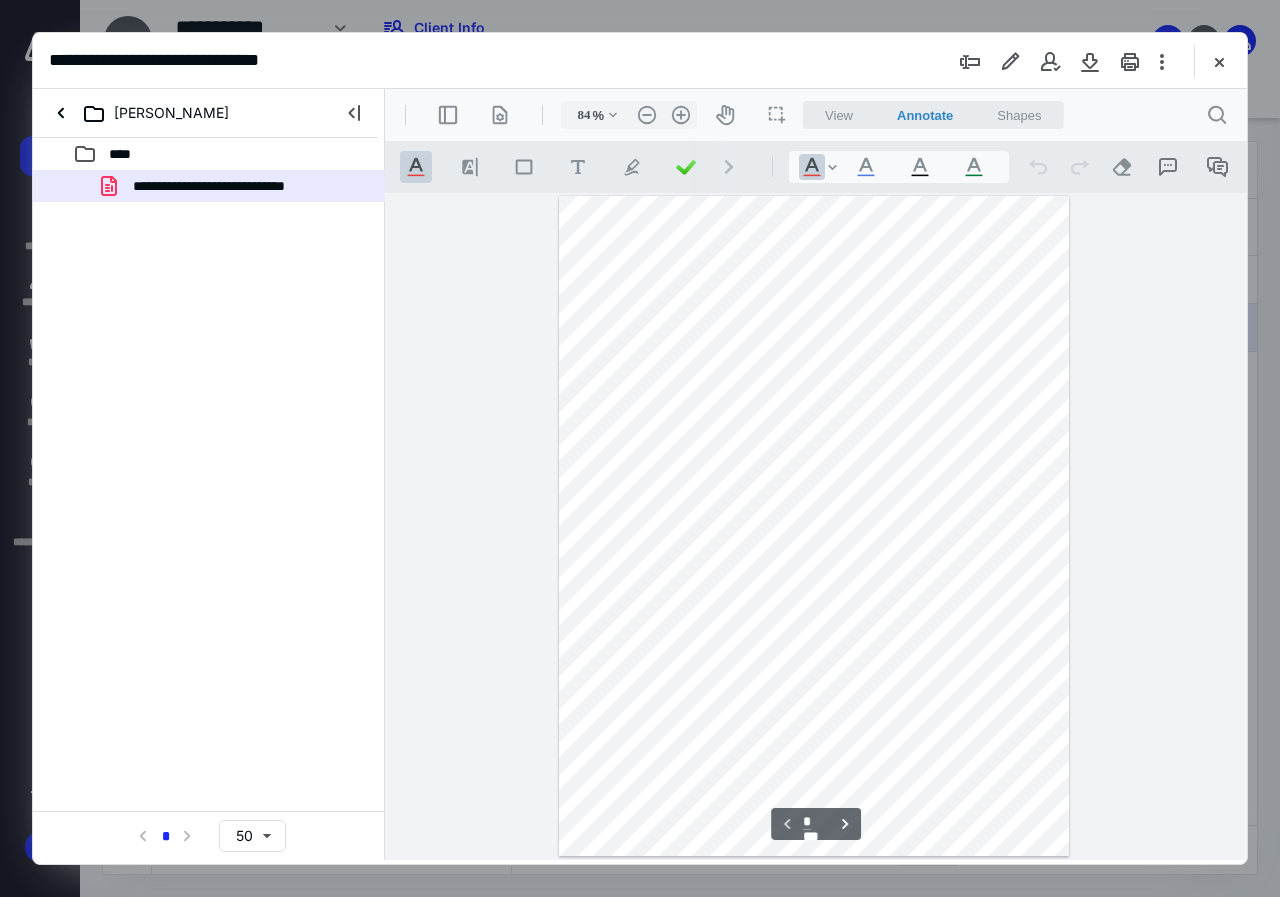 click on "**********" at bounding box center (640, 61) 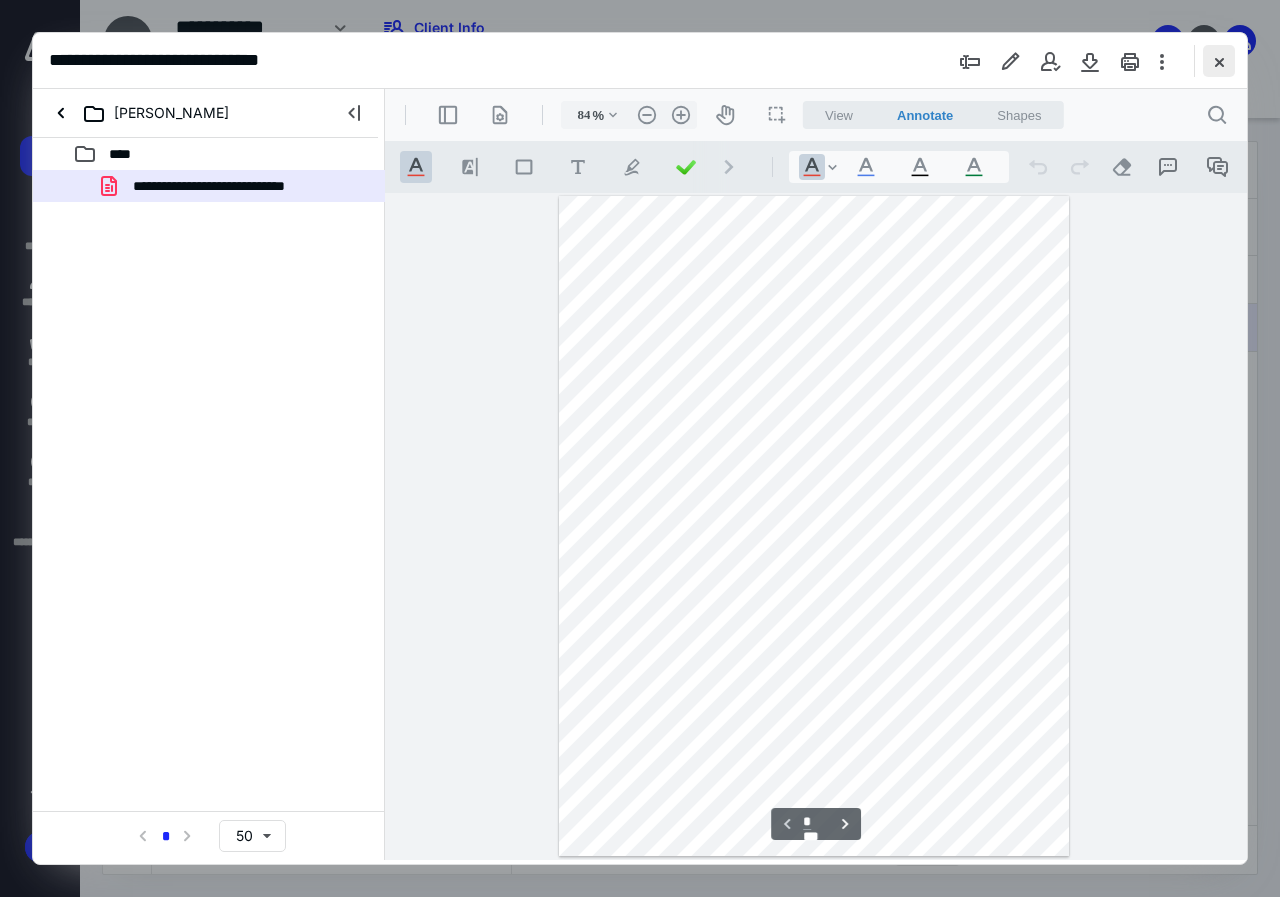 click at bounding box center (1219, 61) 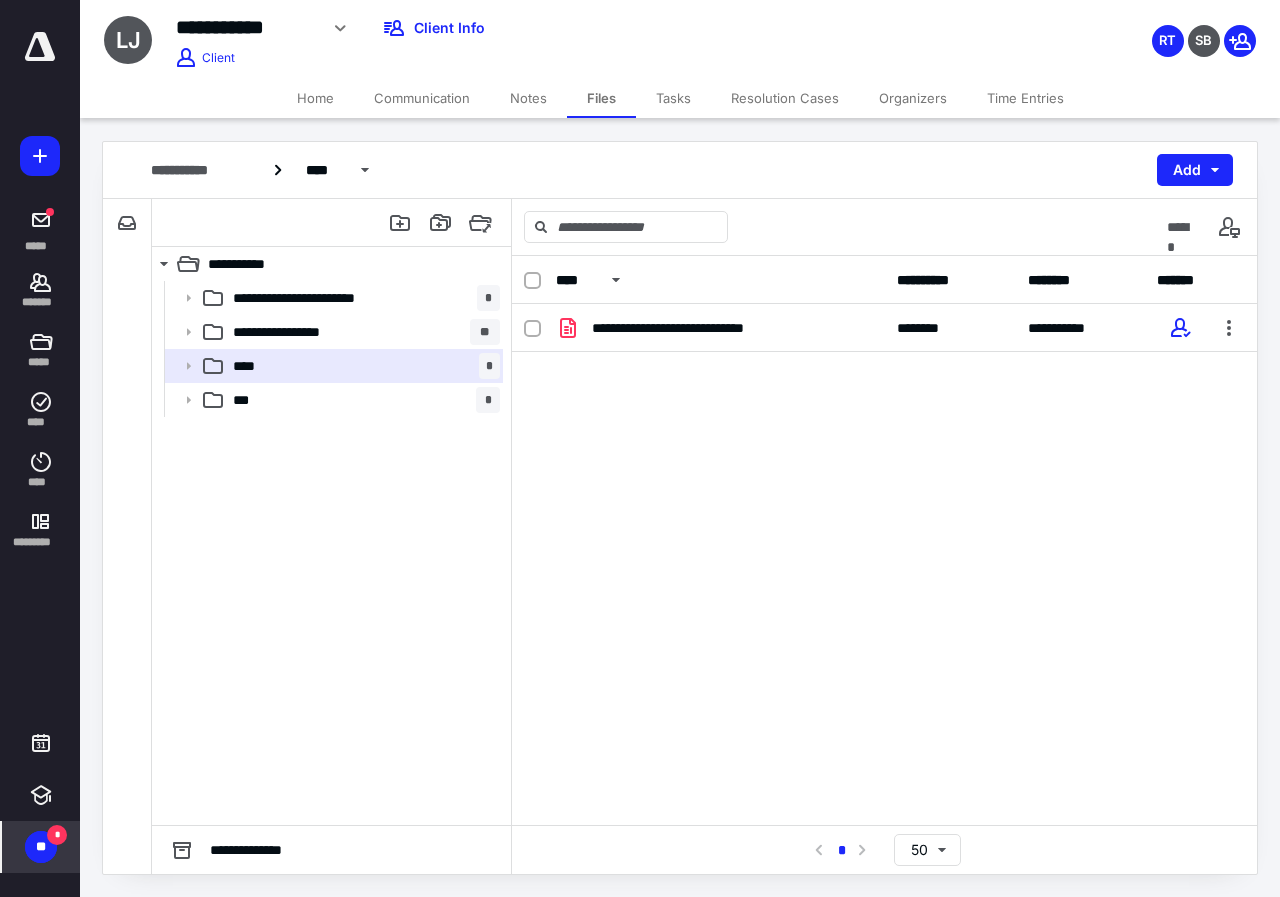 click on "**" at bounding box center [41, 847] 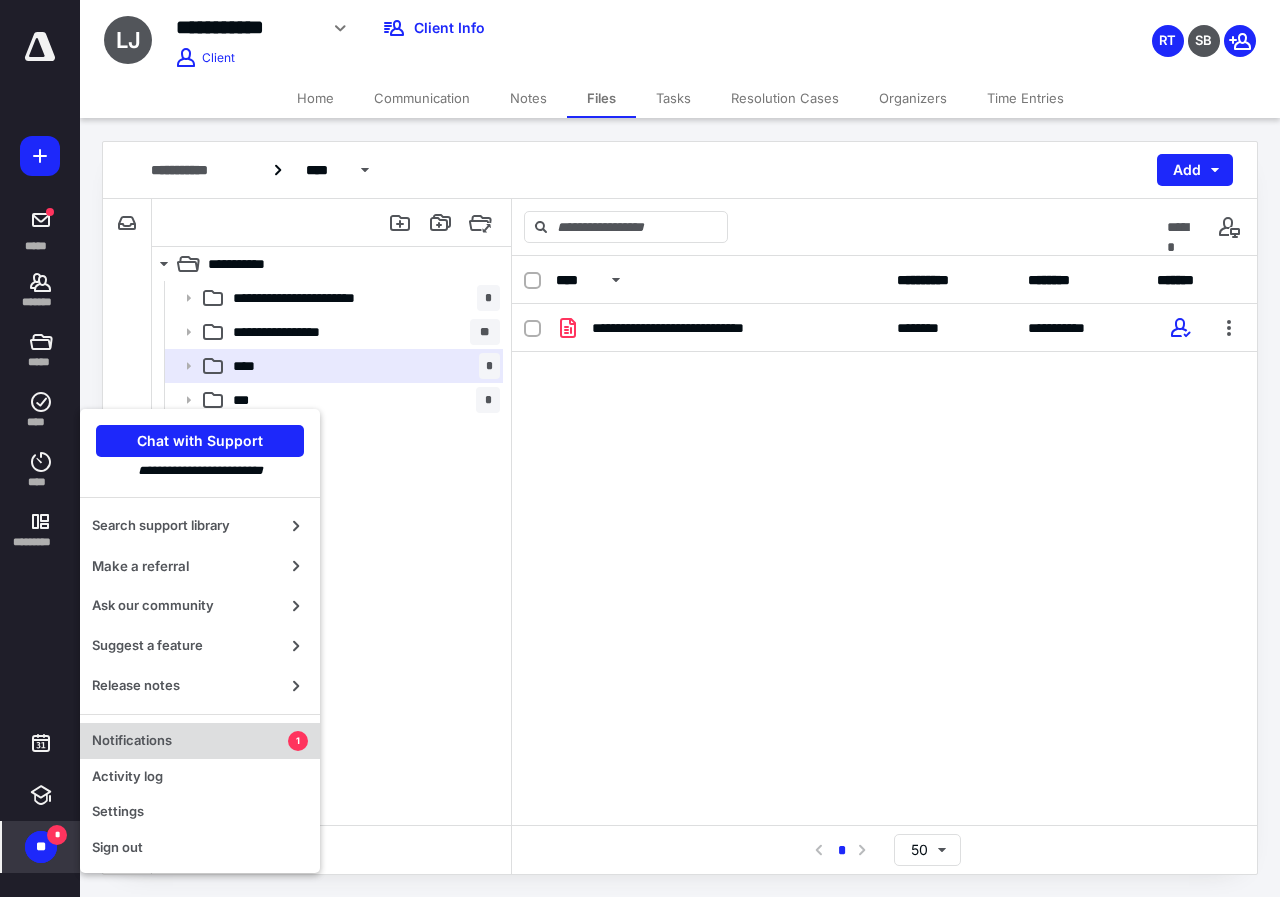 click on "Notifications" at bounding box center (190, 741) 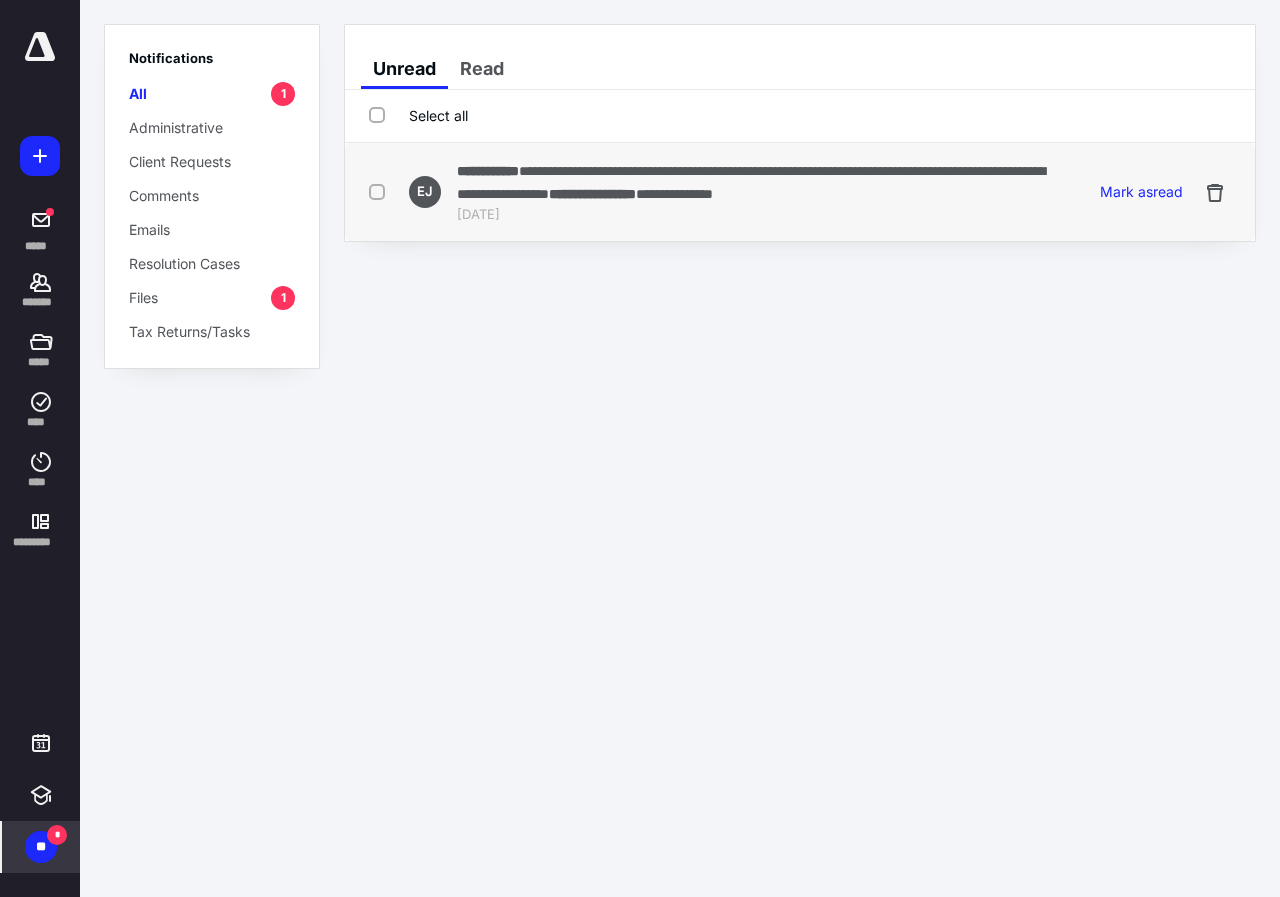 click on "**********" at bounding box center [751, 182] 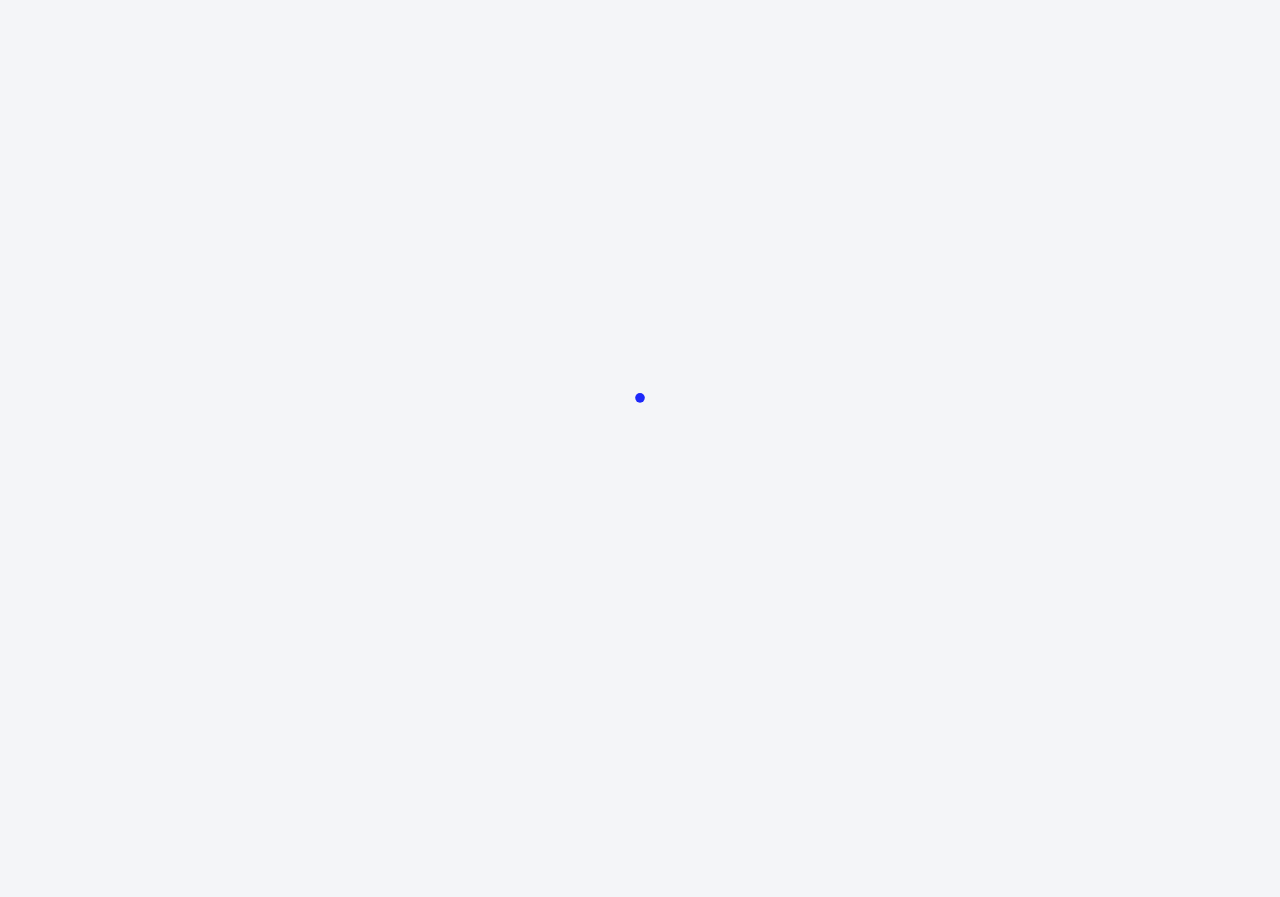 scroll, scrollTop: 0, scrollLeft: 0, axis: both 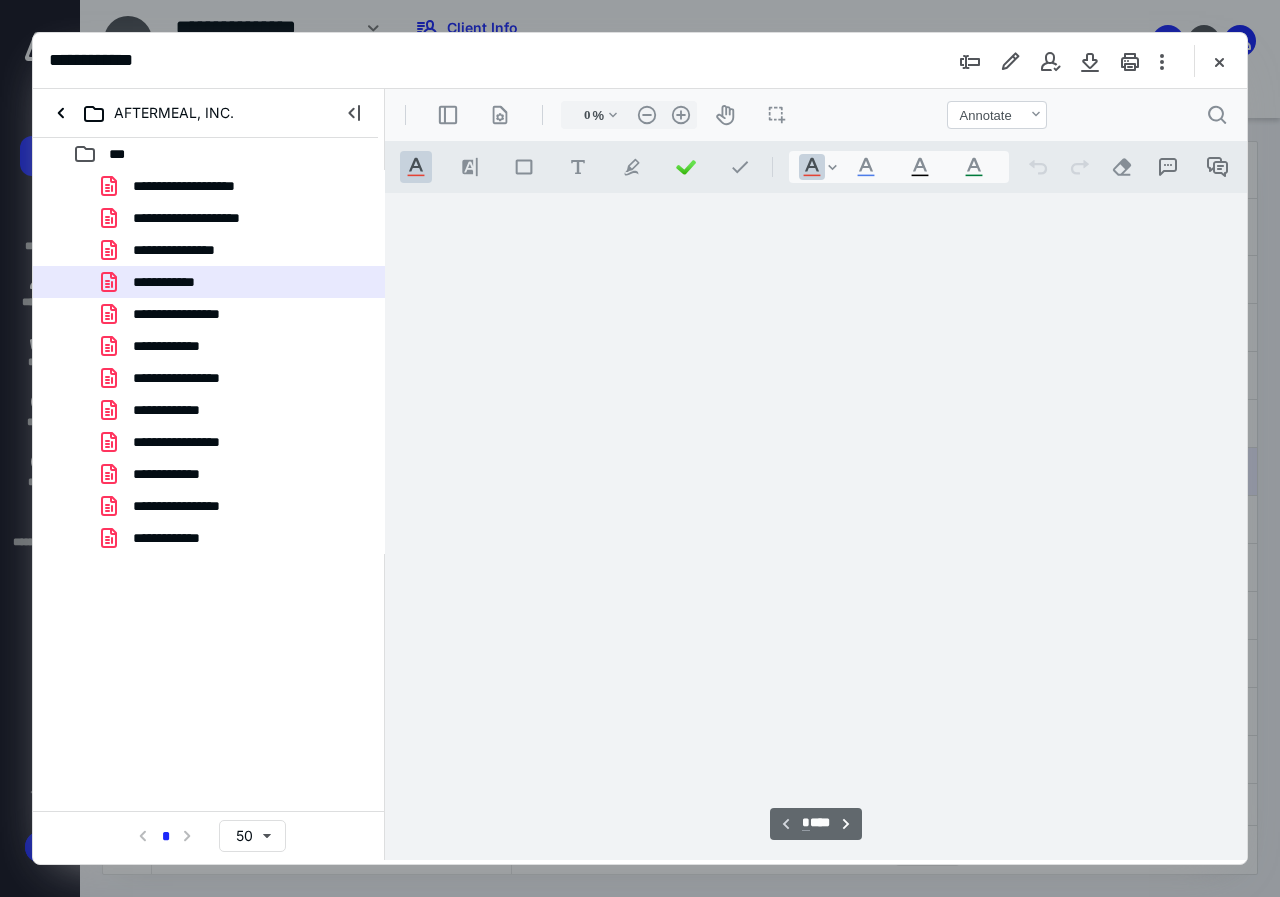 type on "25" 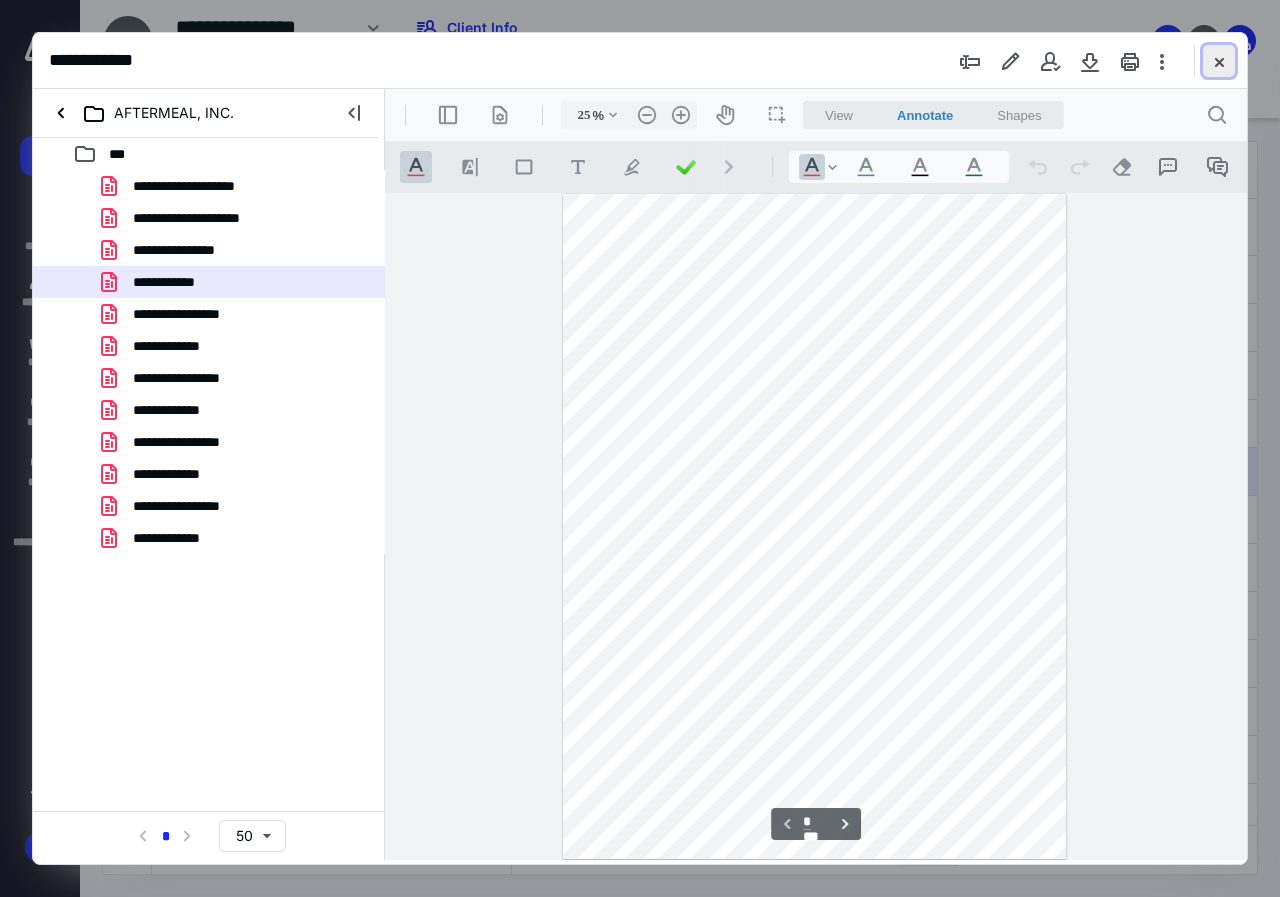 click at bounding box center [1219, 61] 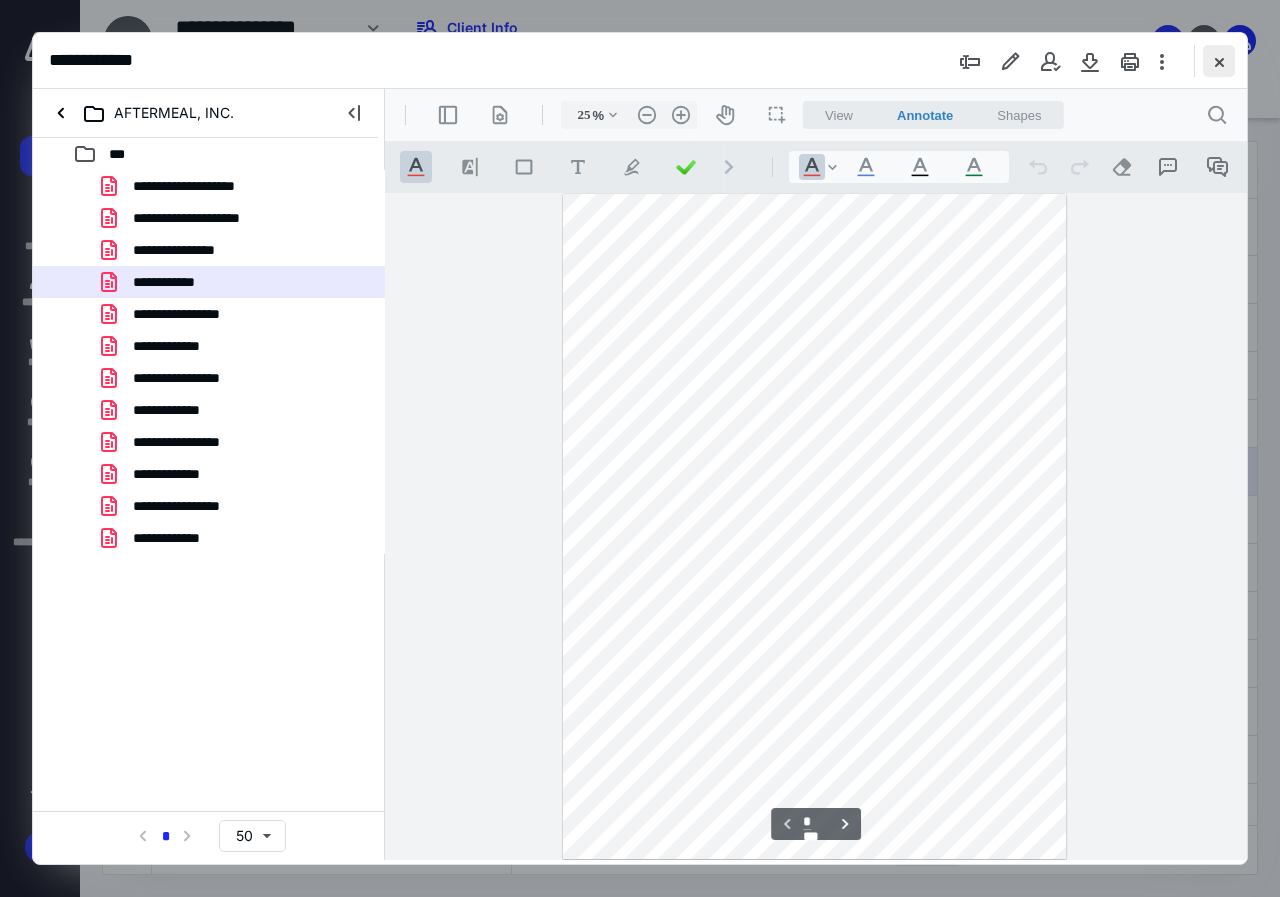 checkbox on "false" 